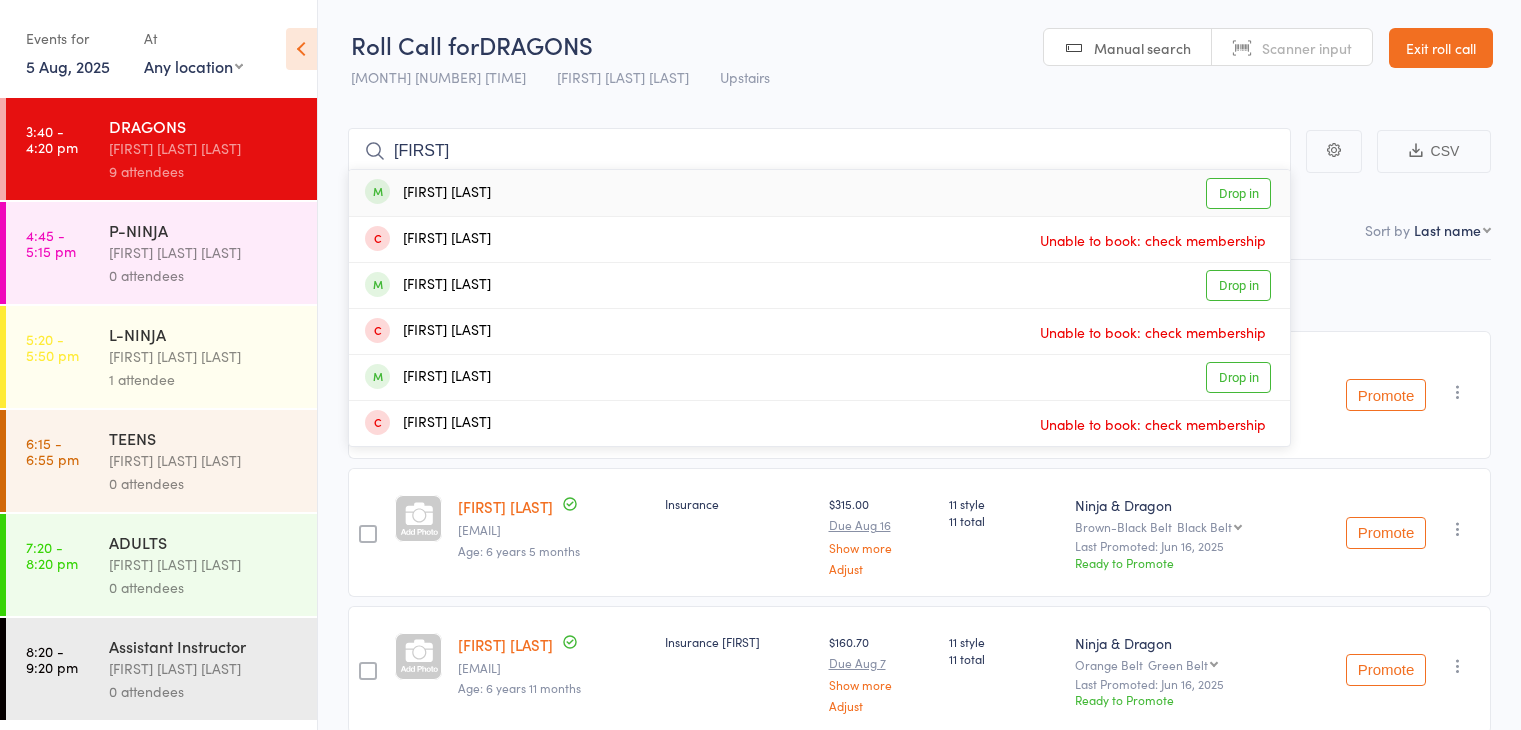 scroll, scrollTop: 0, scrollLeft: 0, axis: both 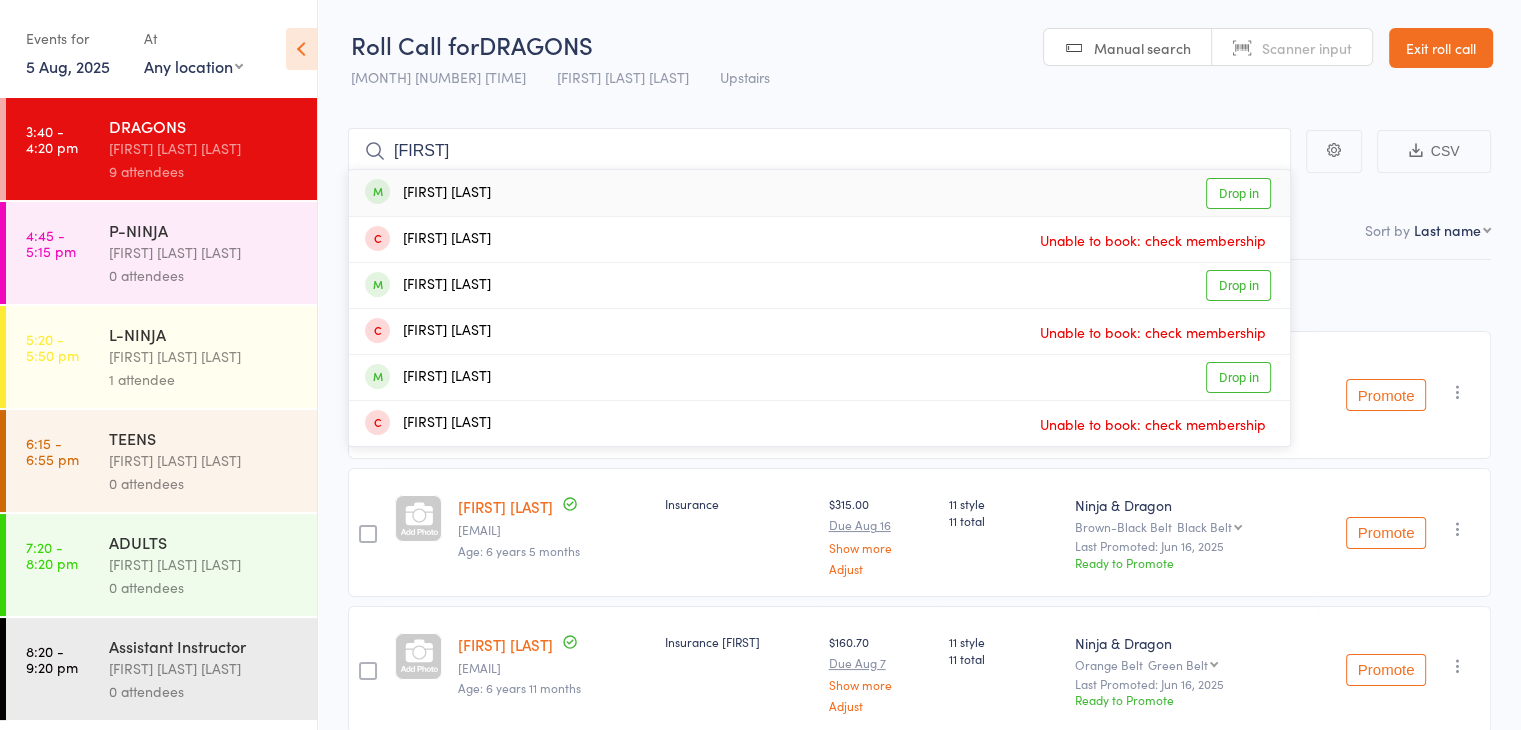 type on "[FIRST]" 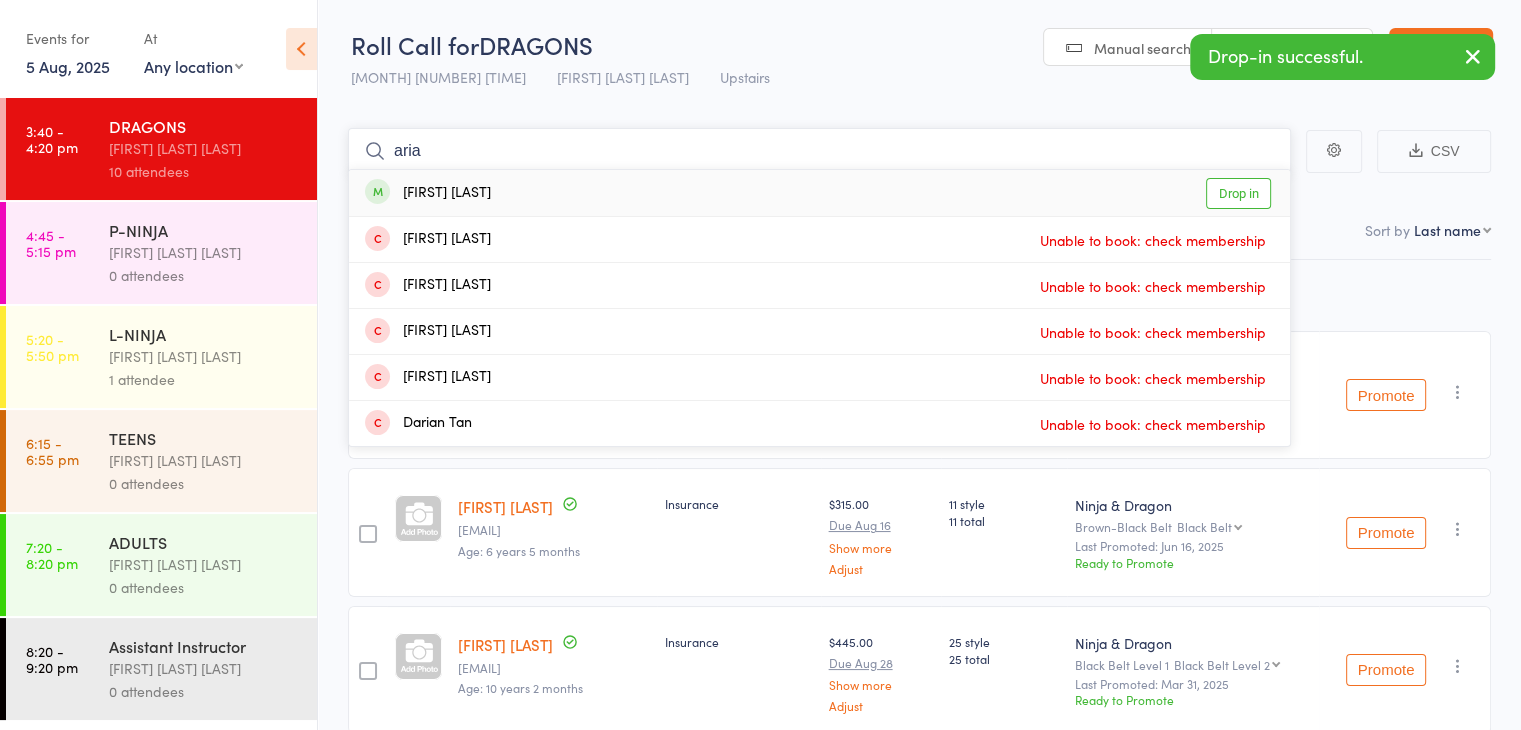 type on "aria" 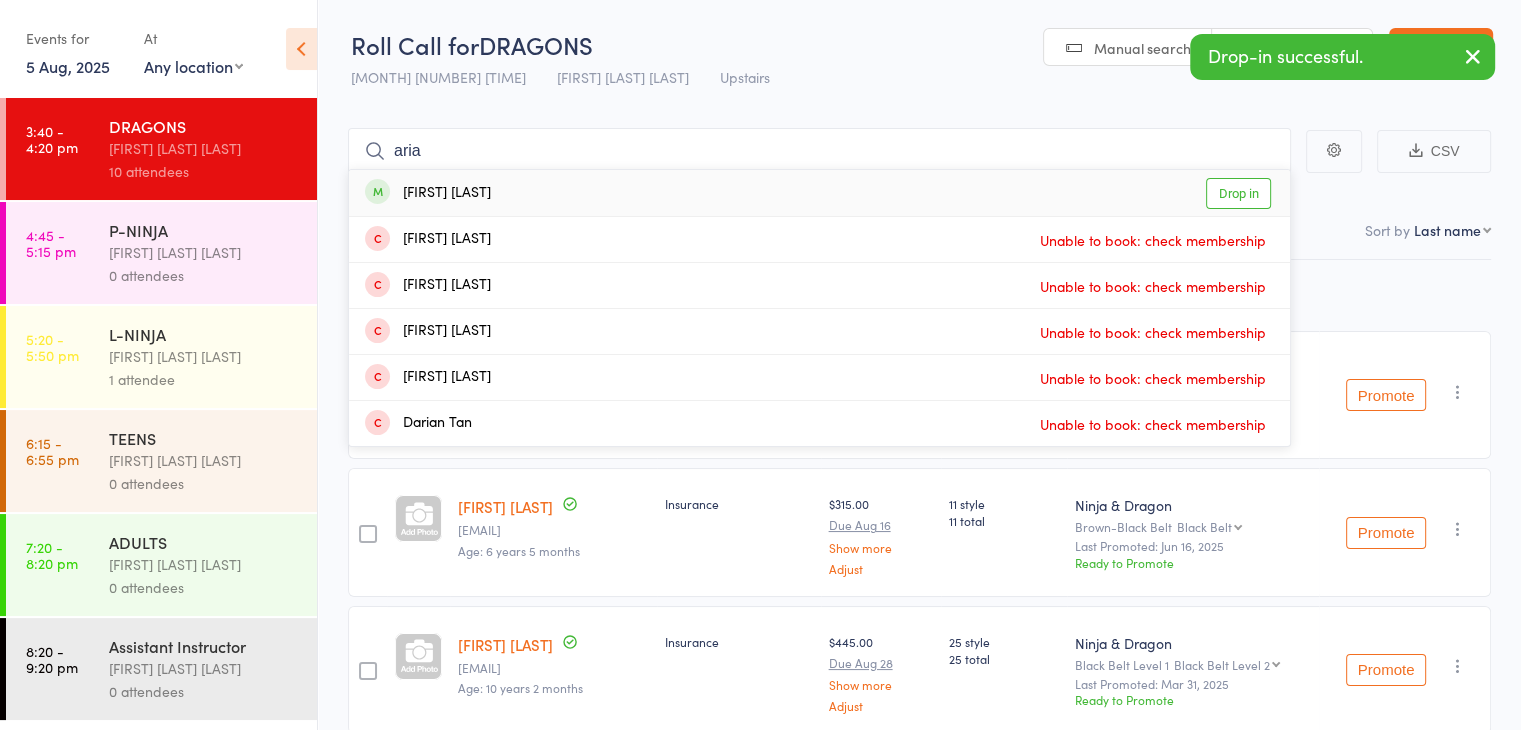 click on "[FIRST] [LAST] Drop in" at bounding box center (819, 193) 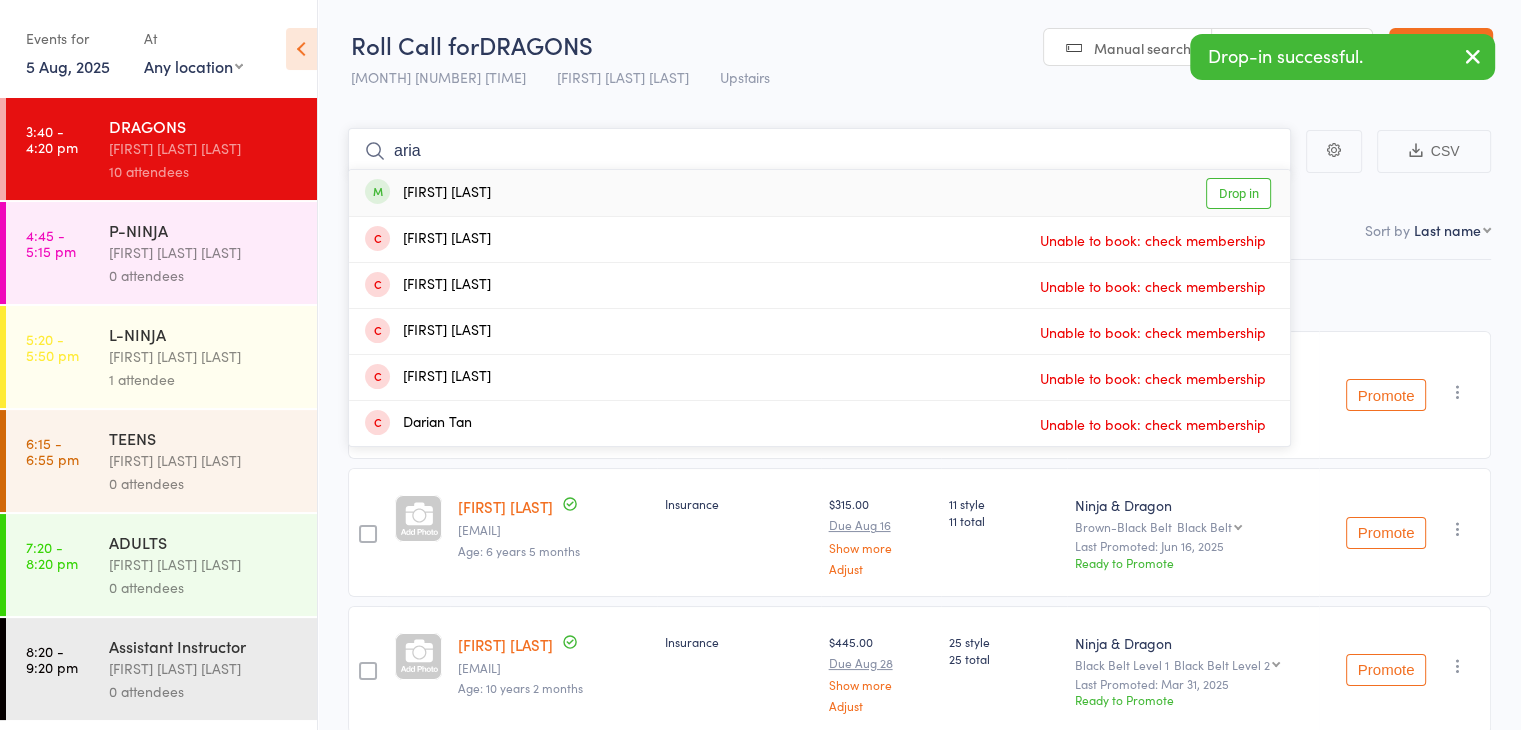 type 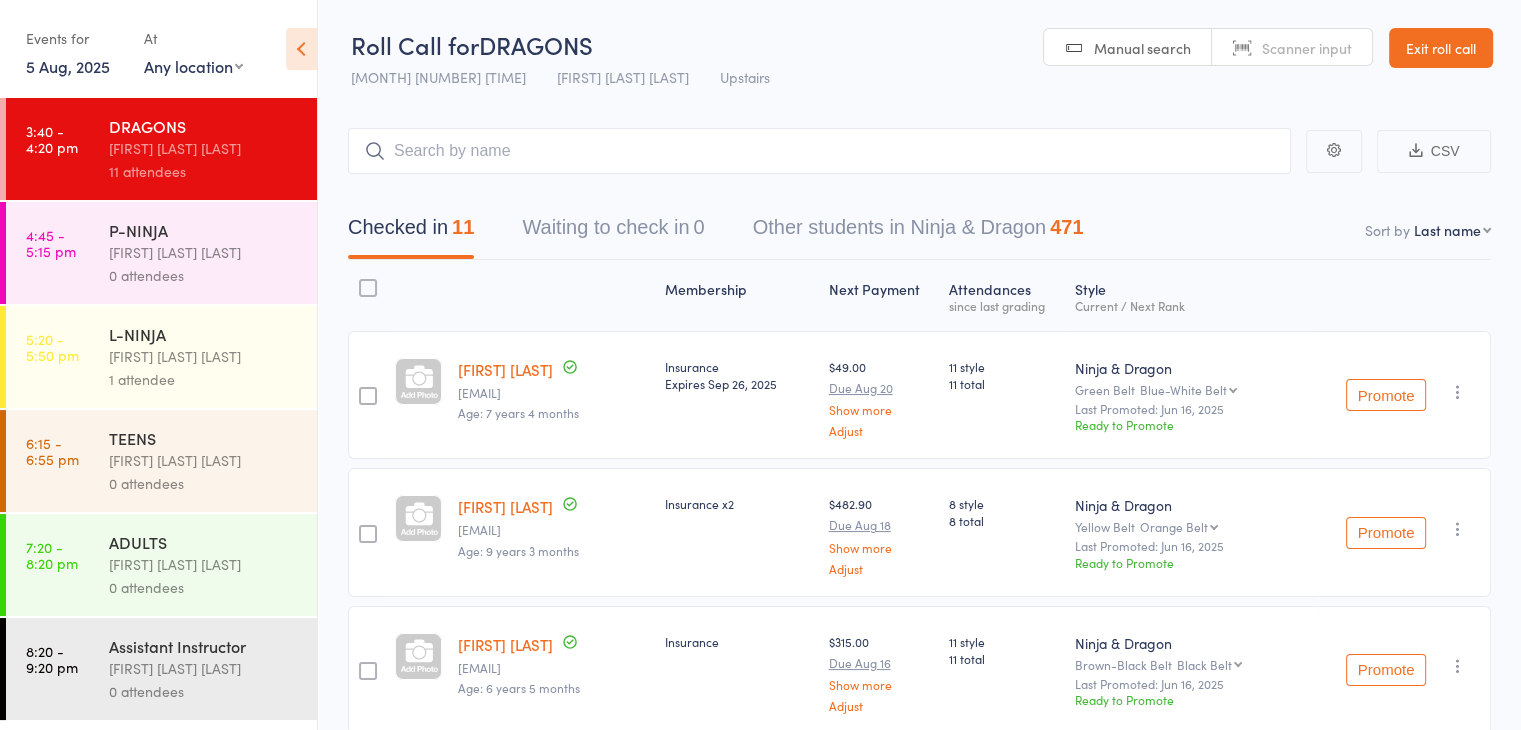 click on "[FIRST] [LAST] [LAST]" at bounding box center (204, 252) 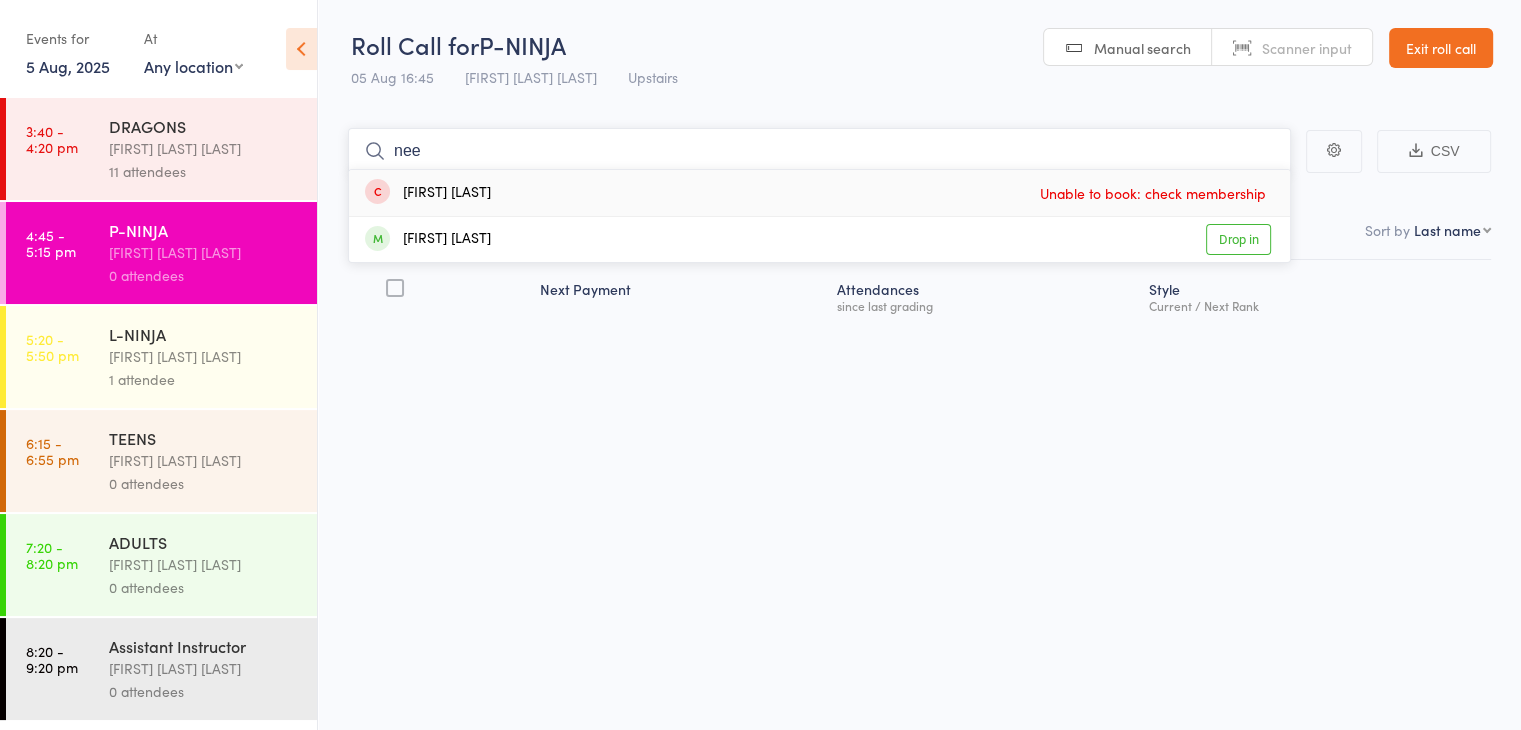 type on "nee" 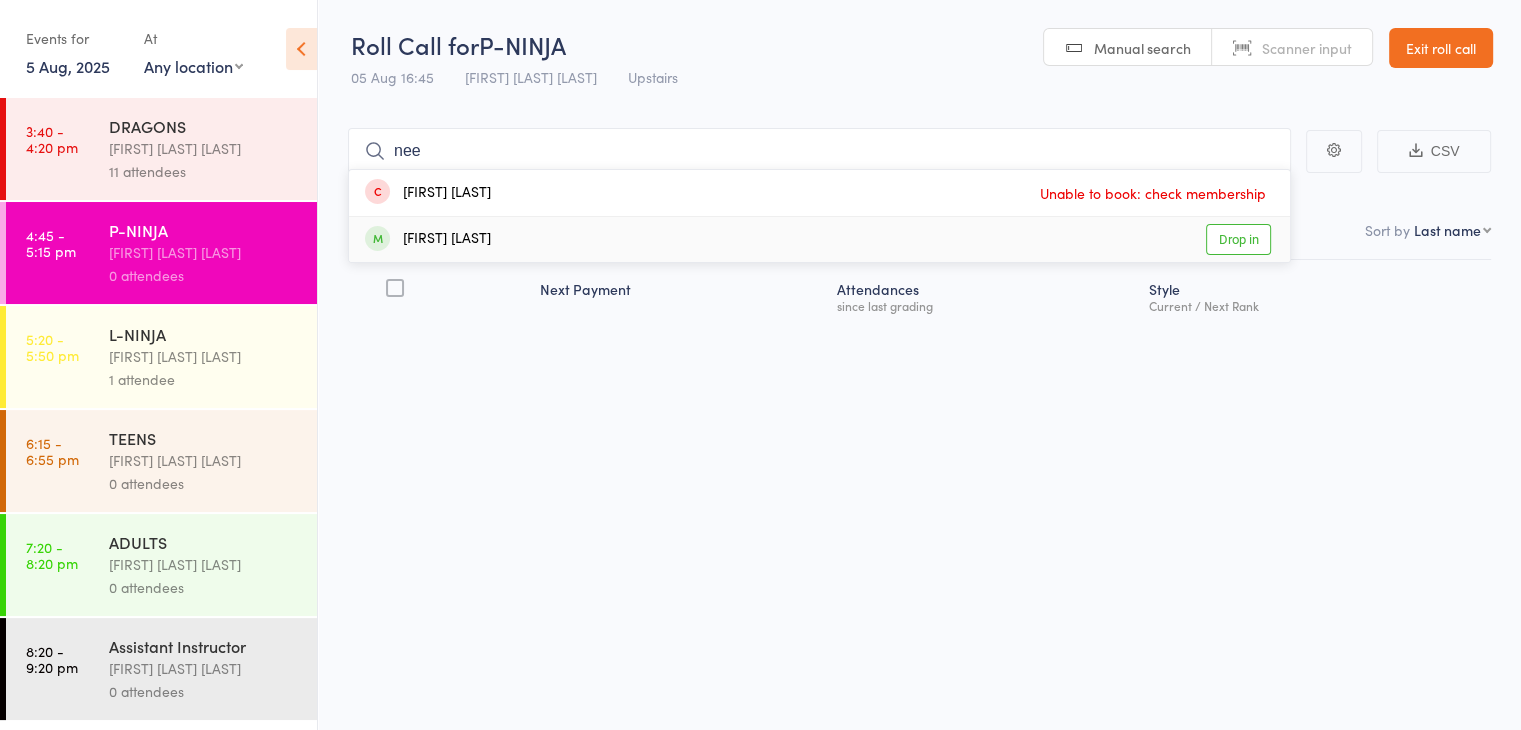 click on "[FIRST] [LAST] Drop in" at bounding box center (819, 239) 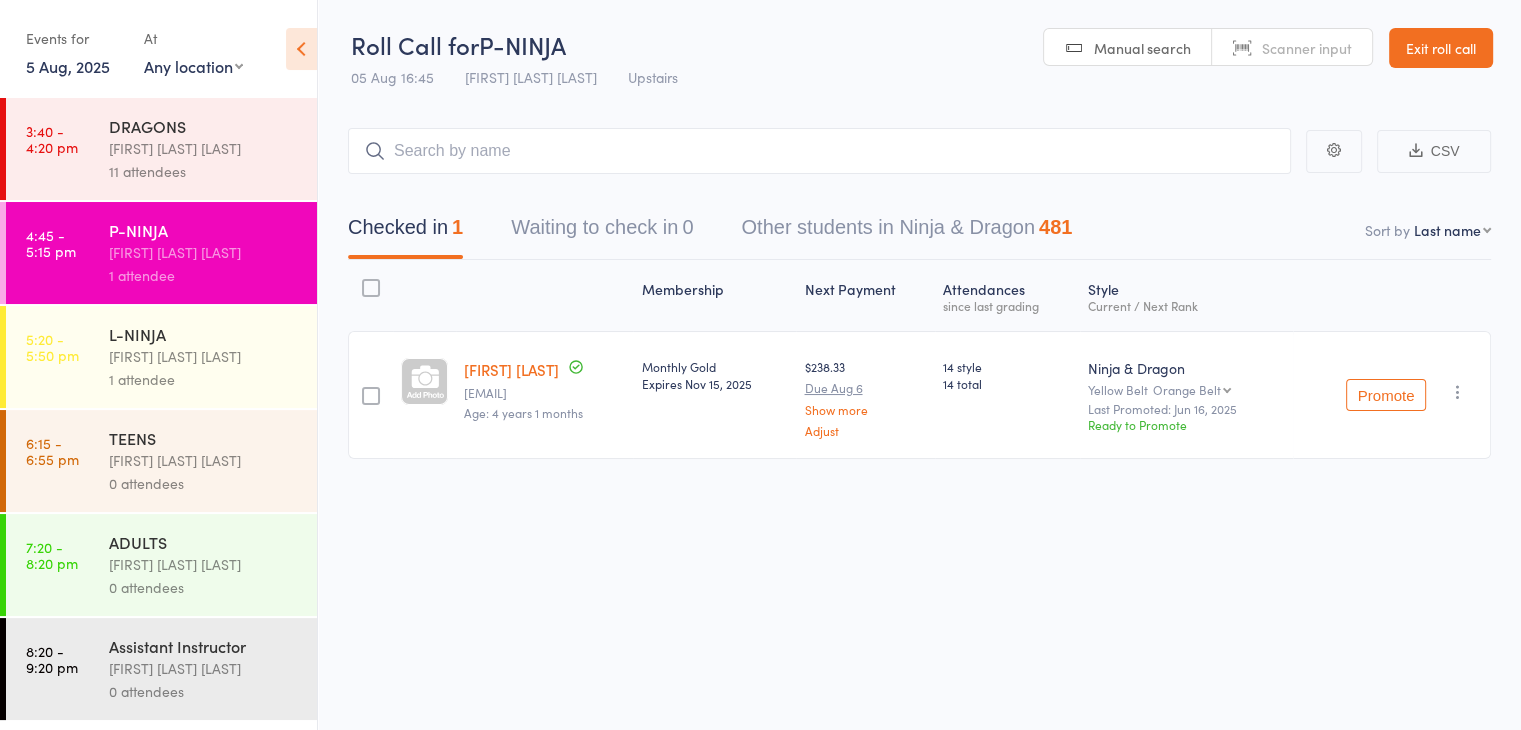 click on "L-NINJA" at bounding box center [204, 334] 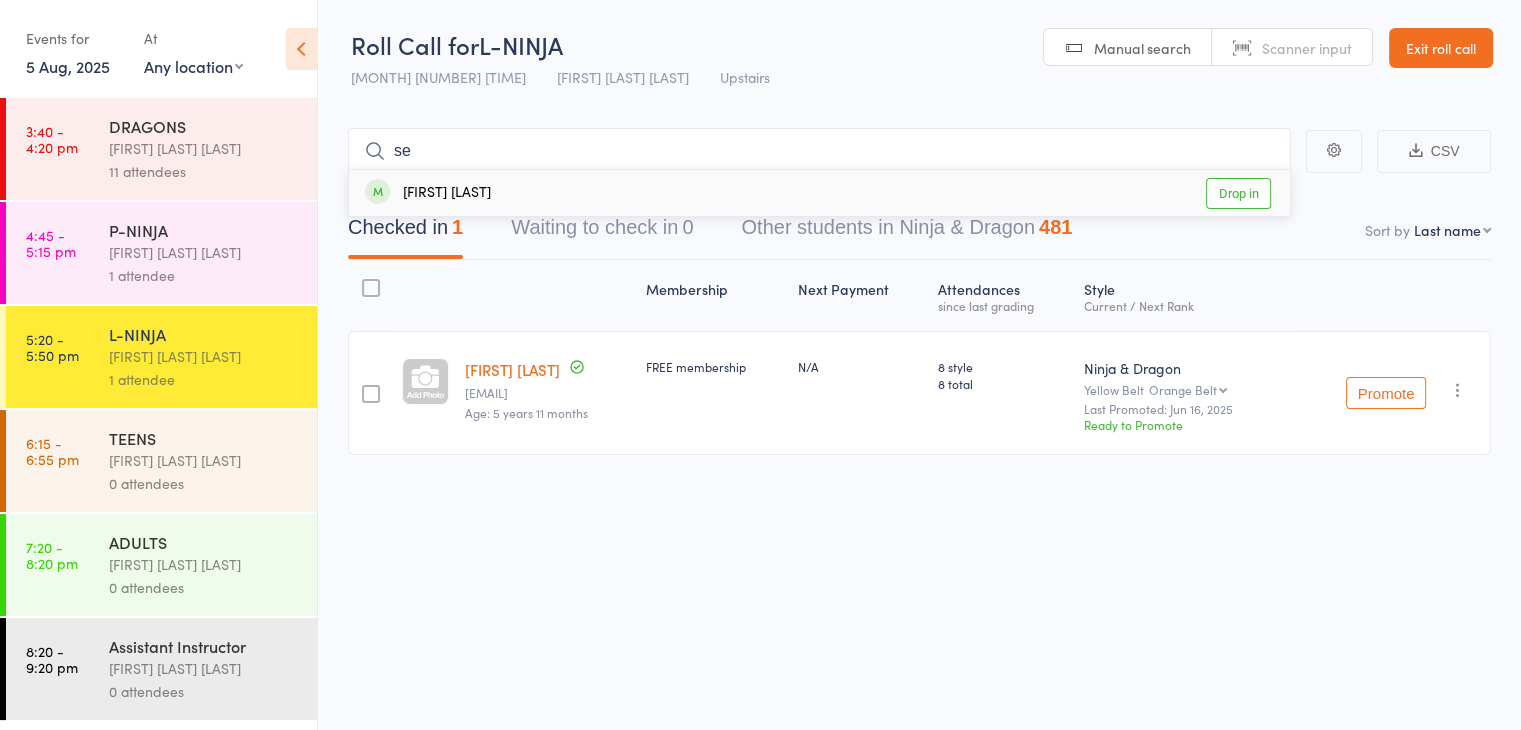 type on "s" 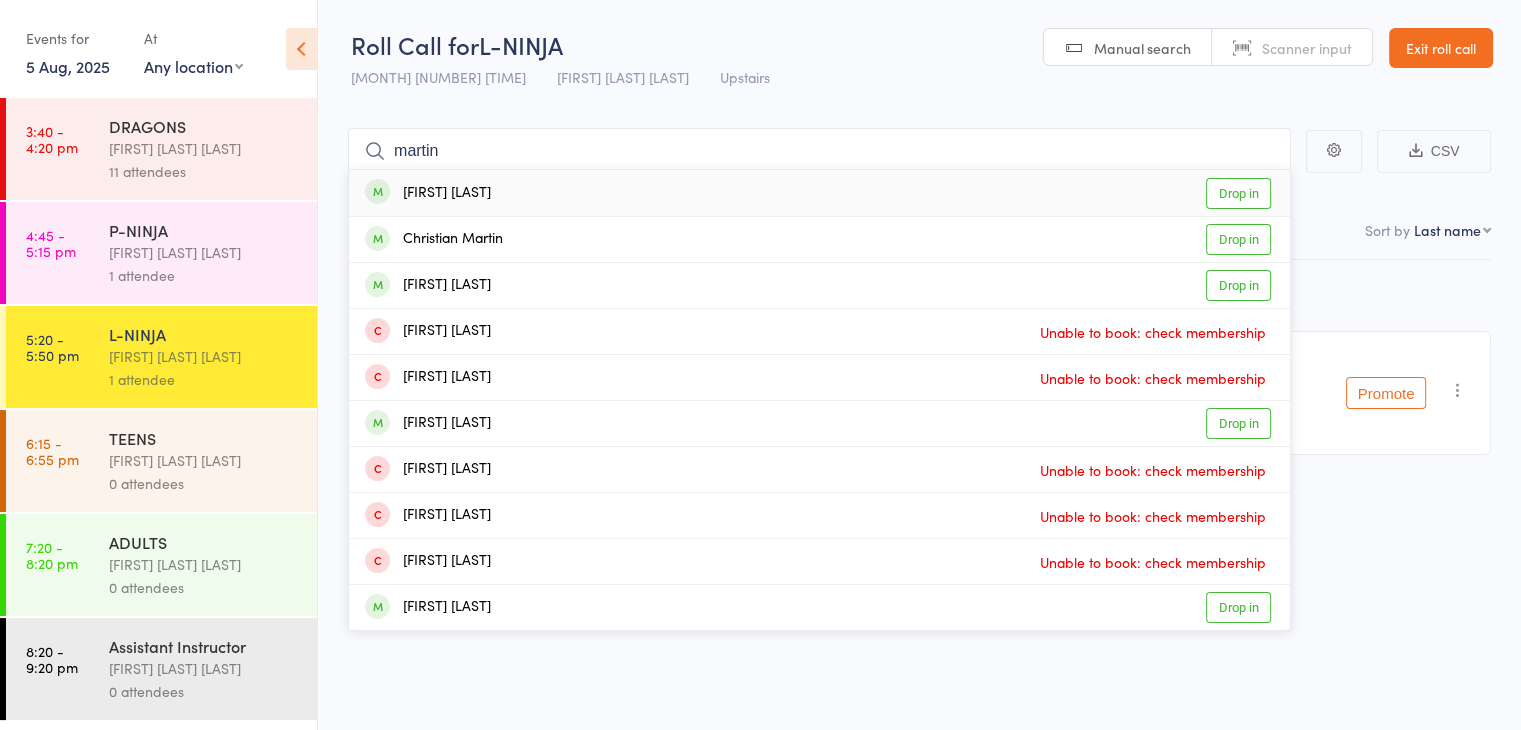 type on "martin" 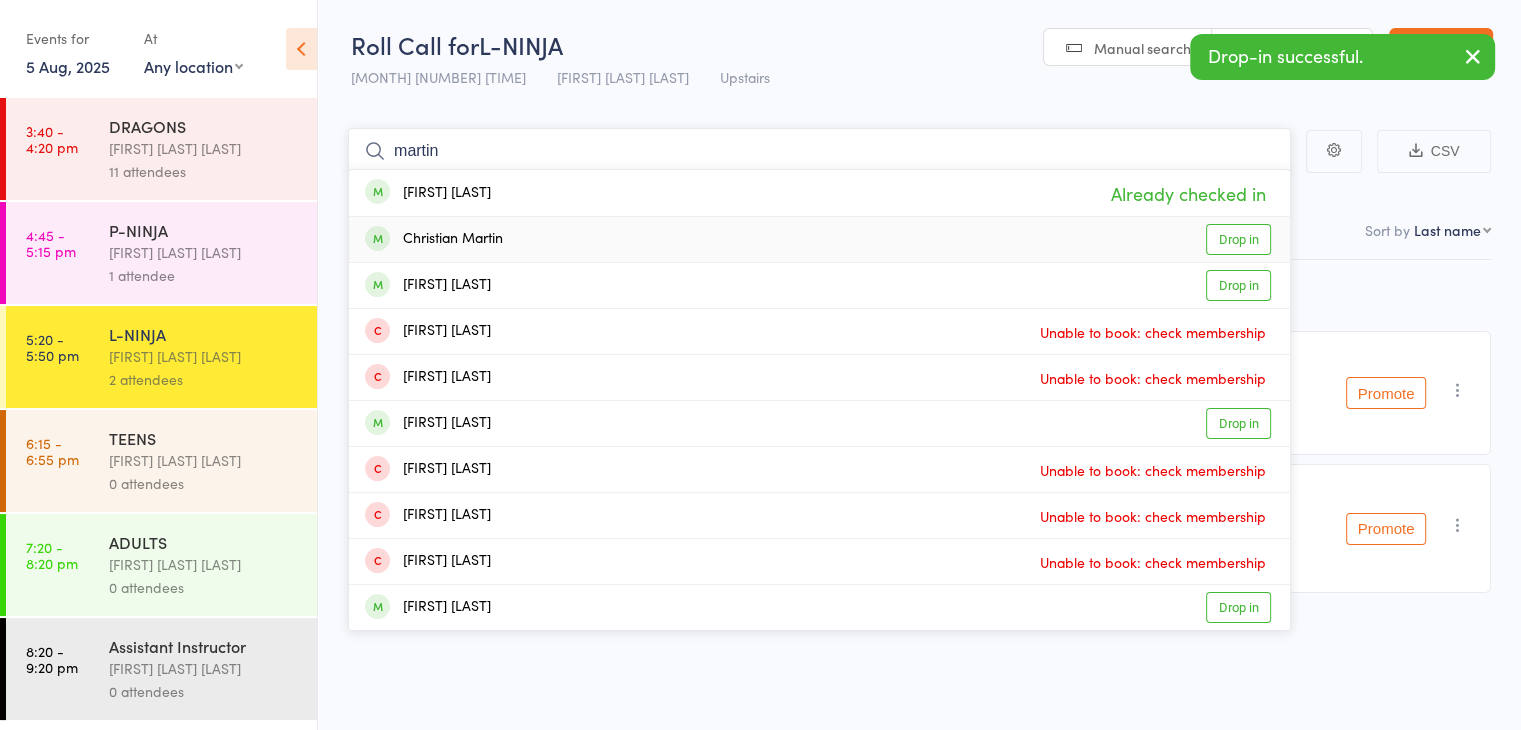 type on "martin" 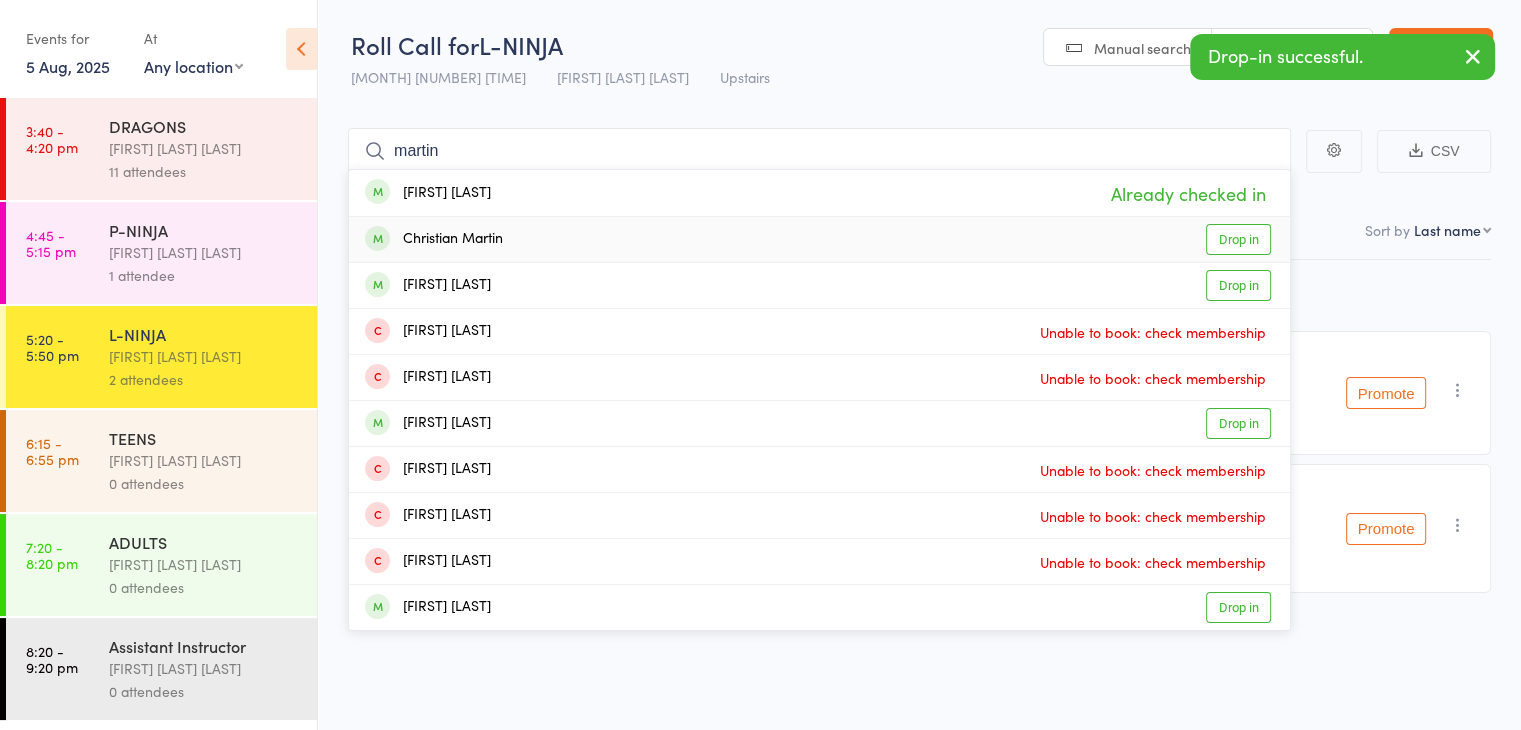 click on "Christian Martin" at bounding box center (434, 239) 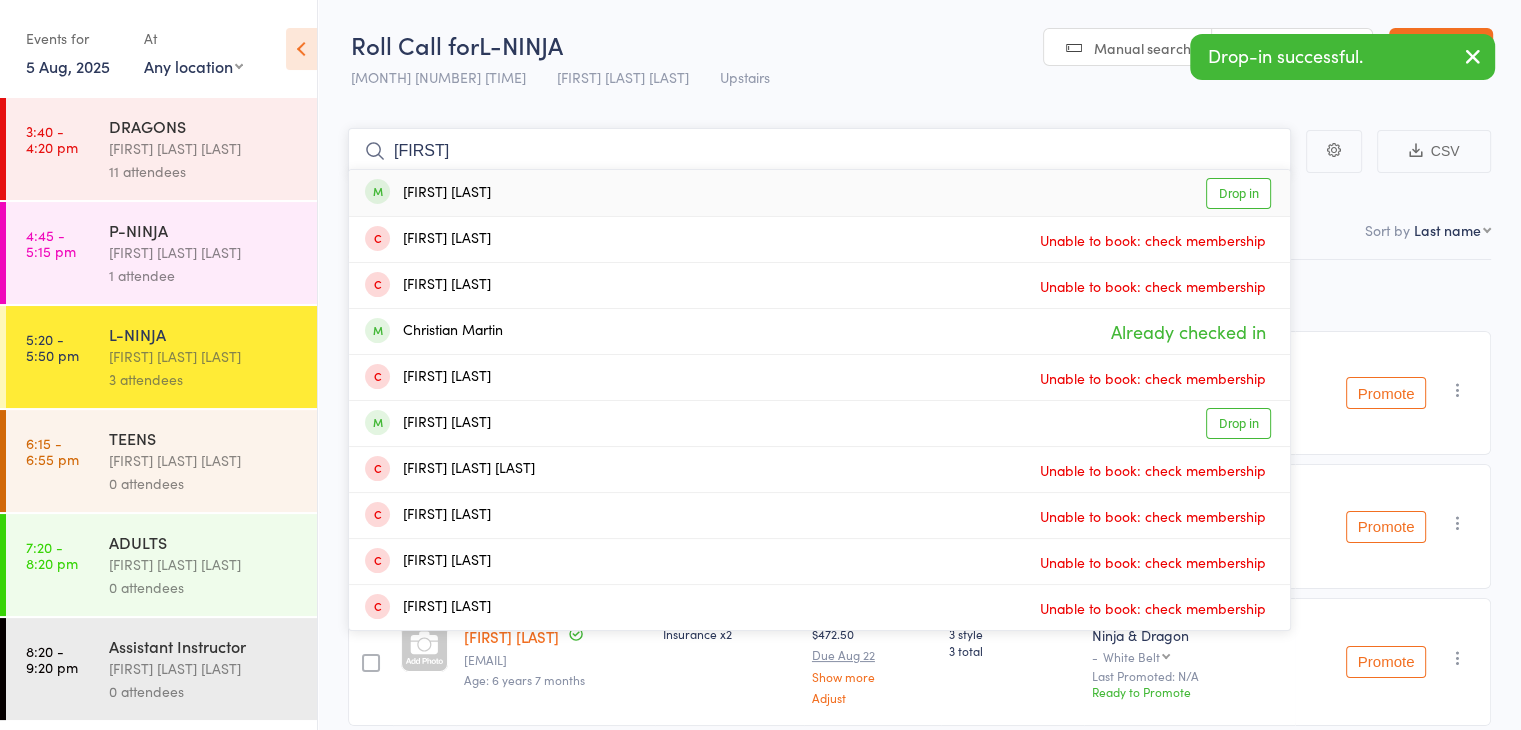 type on "[FIRST]" 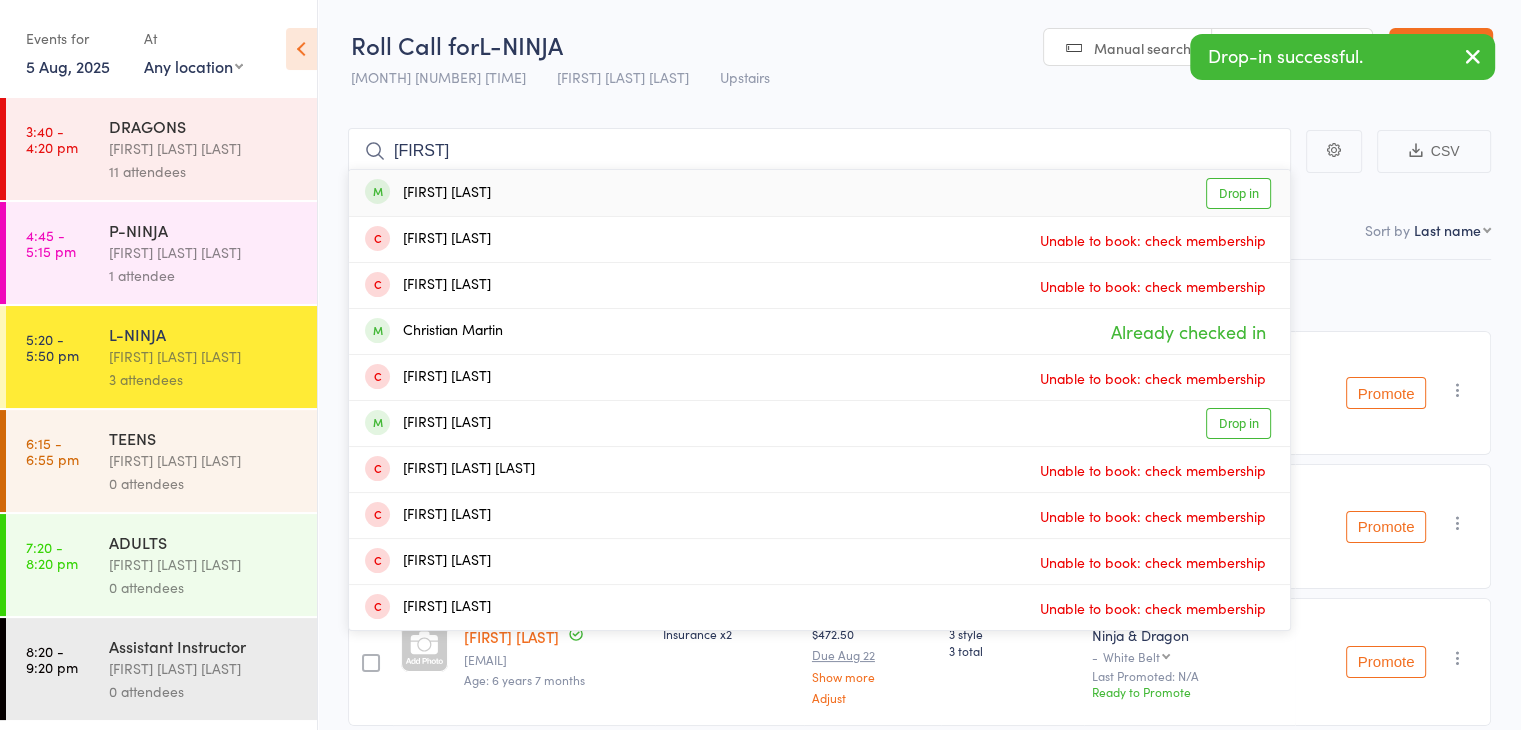 click on "[FIRST] [LAST]" at bounding box center [428, 193] 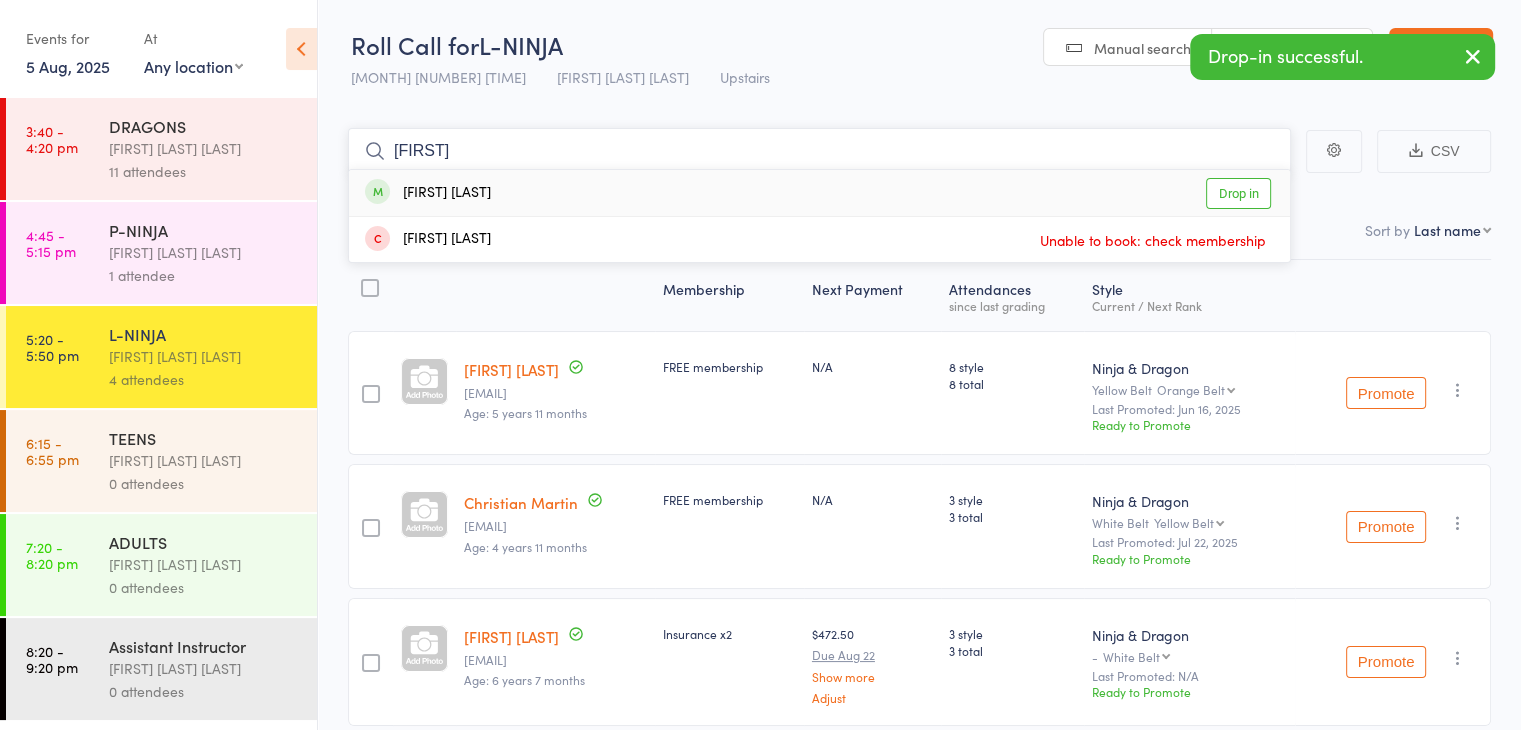 type on "[FIRST]" 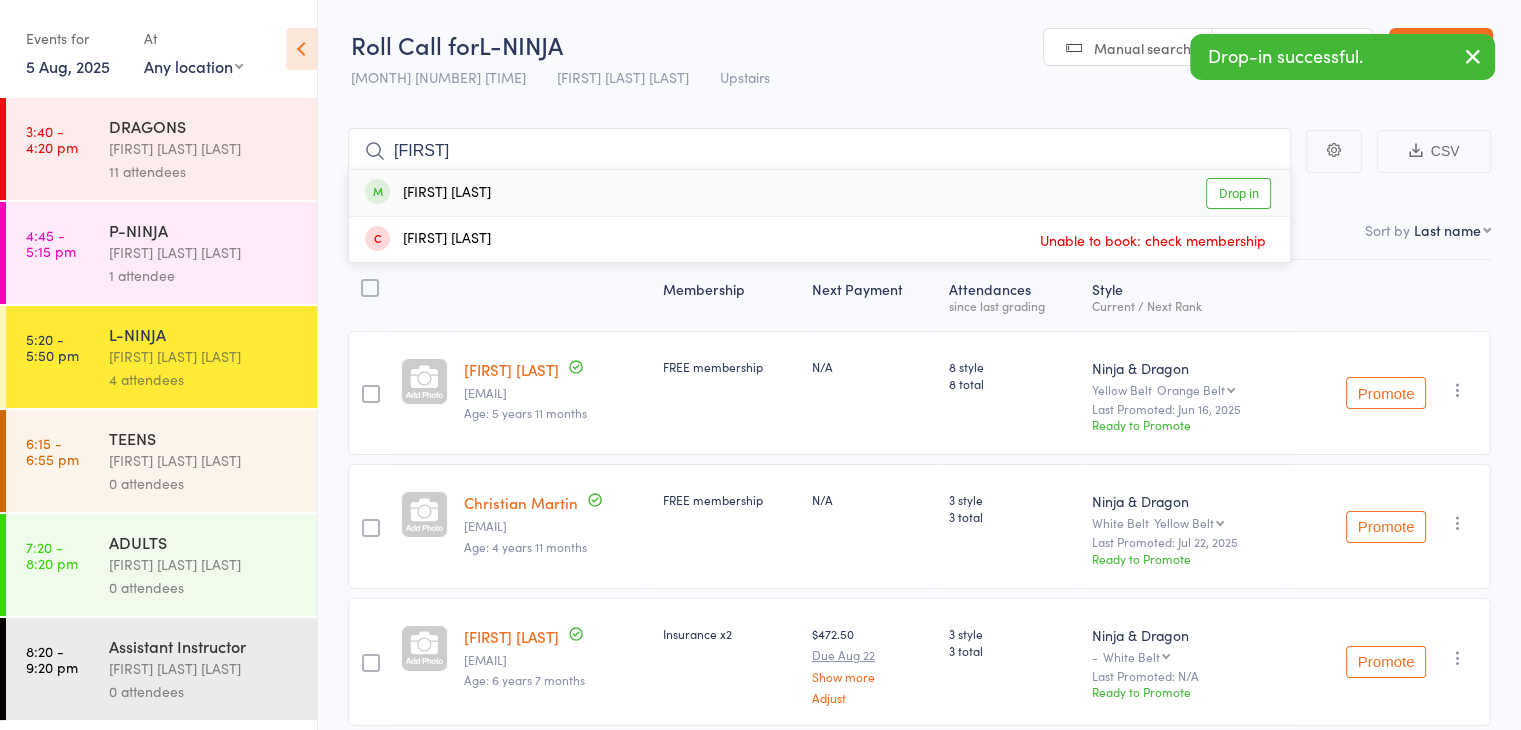 click on "[FIRST] [LAST] Drop in" at bounding box center [819, 193] 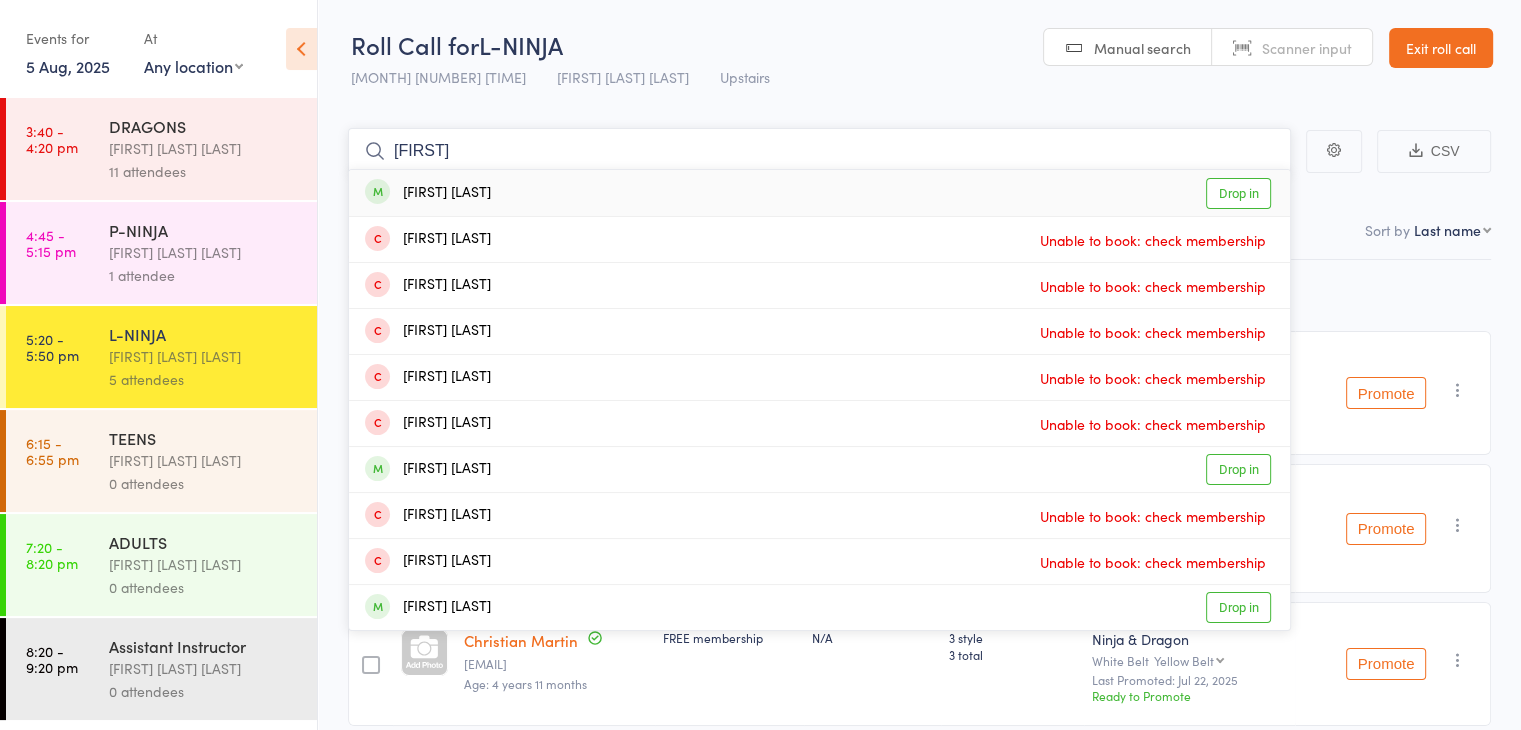 type on "[FIRST]" 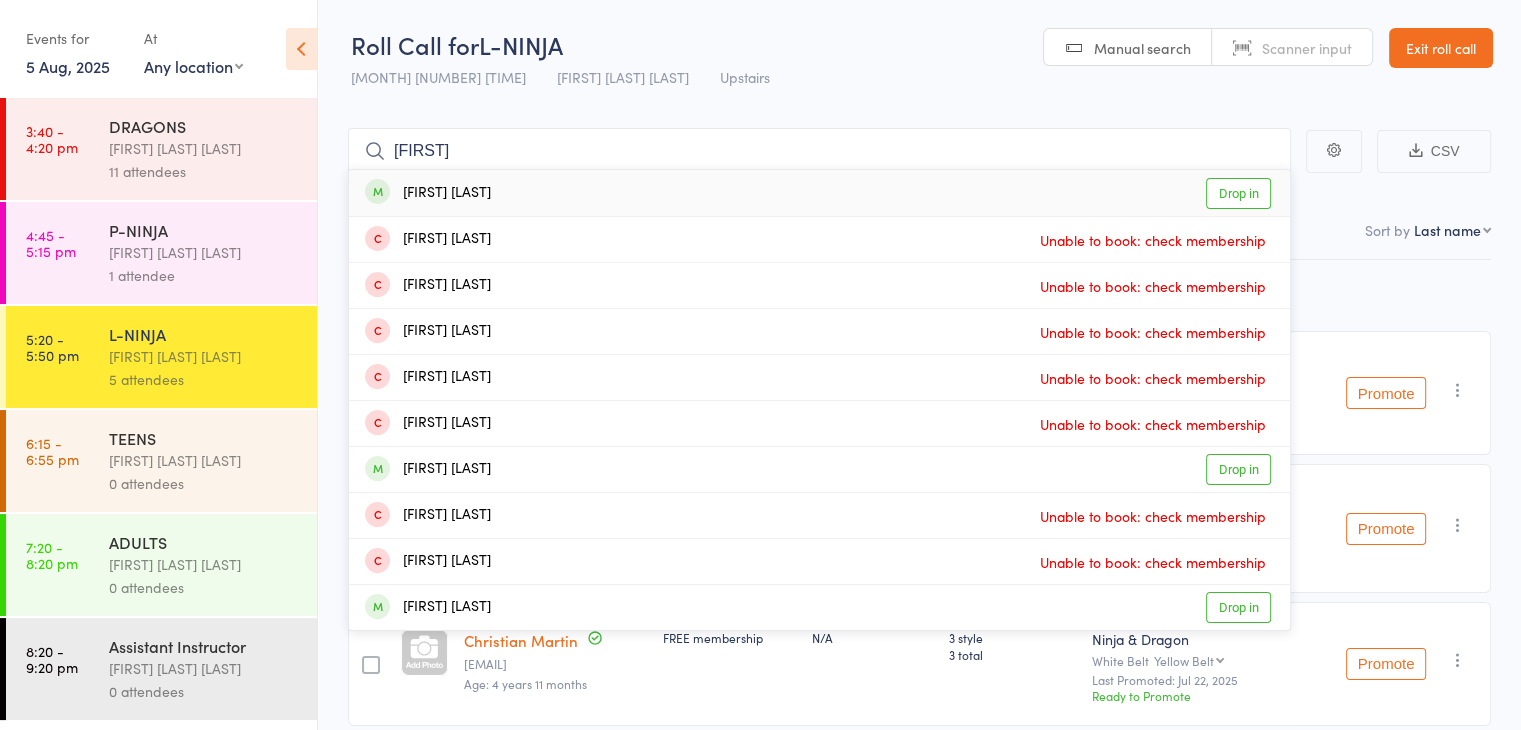 click on "[FIRST] [LAST]" at bounding box center (428, 193) 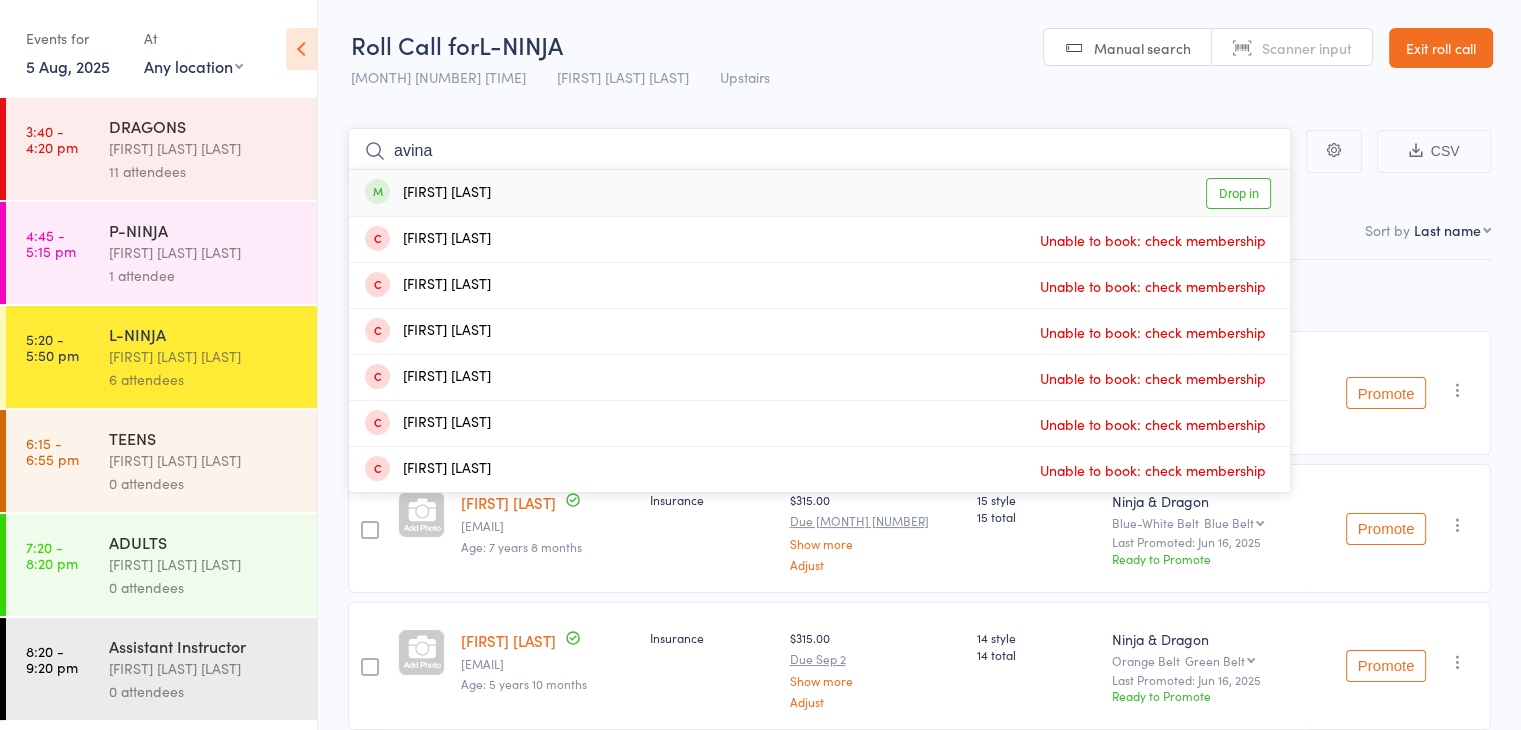 type on "avina" 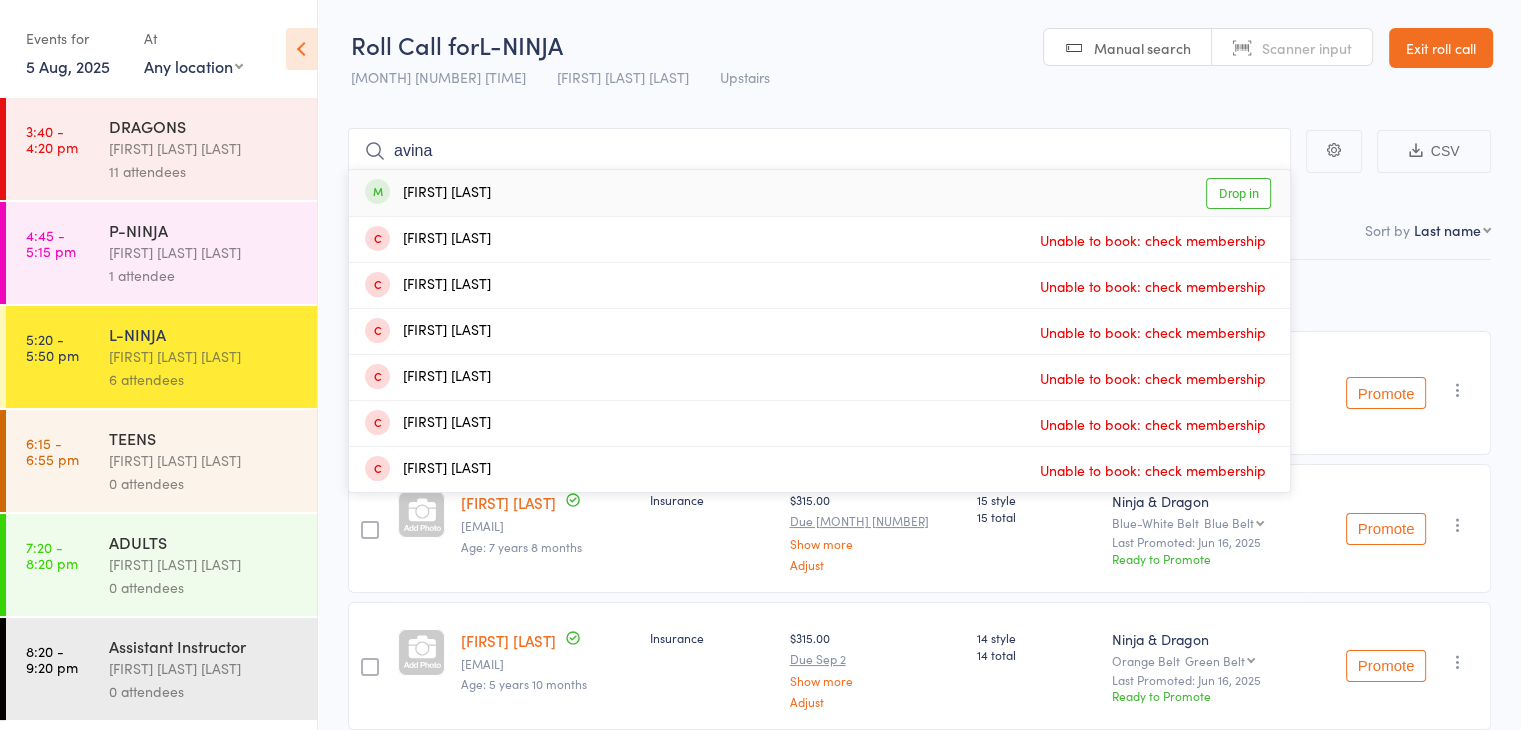 click on "[FIRST] [LAST] Drop in" at bounding box center (819, 193) 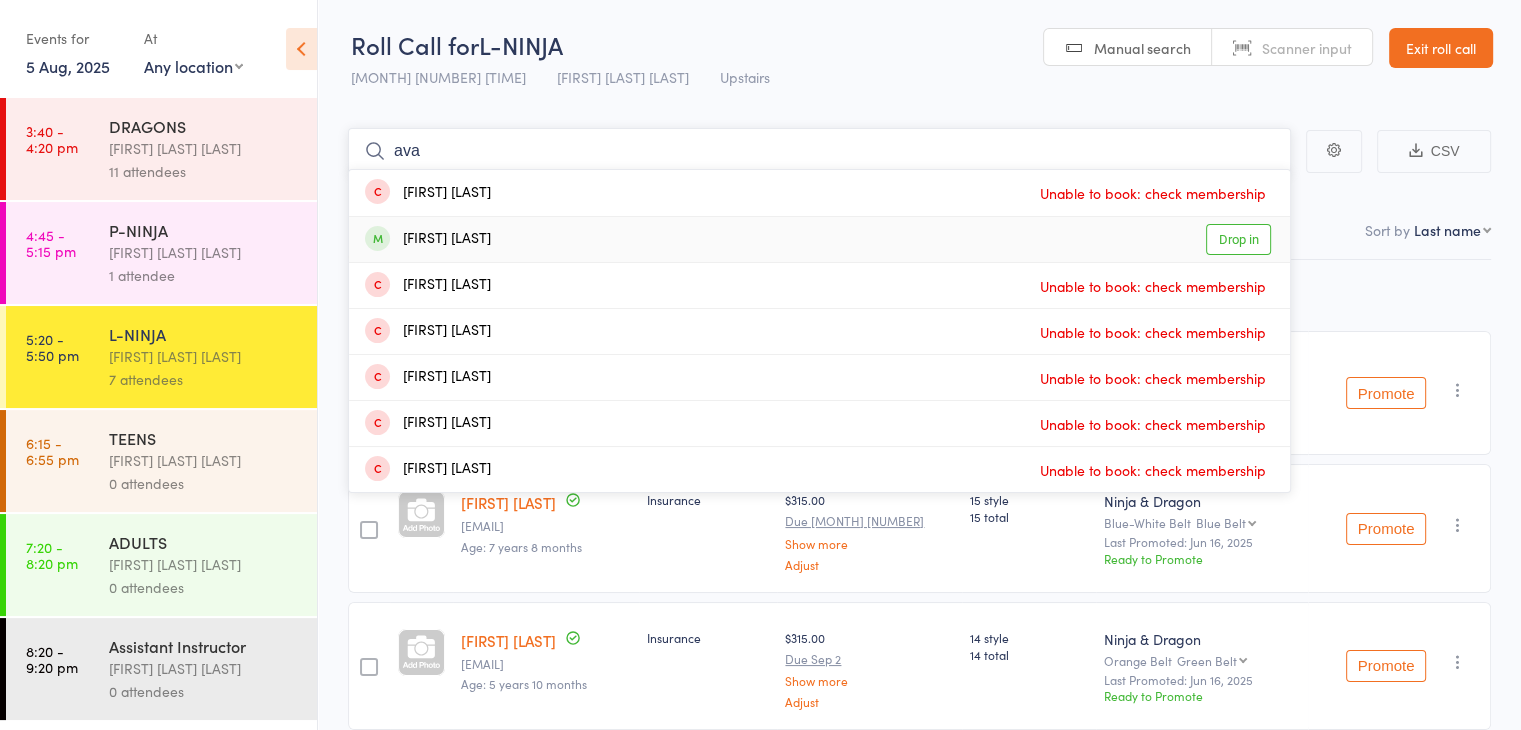 type on "ava" 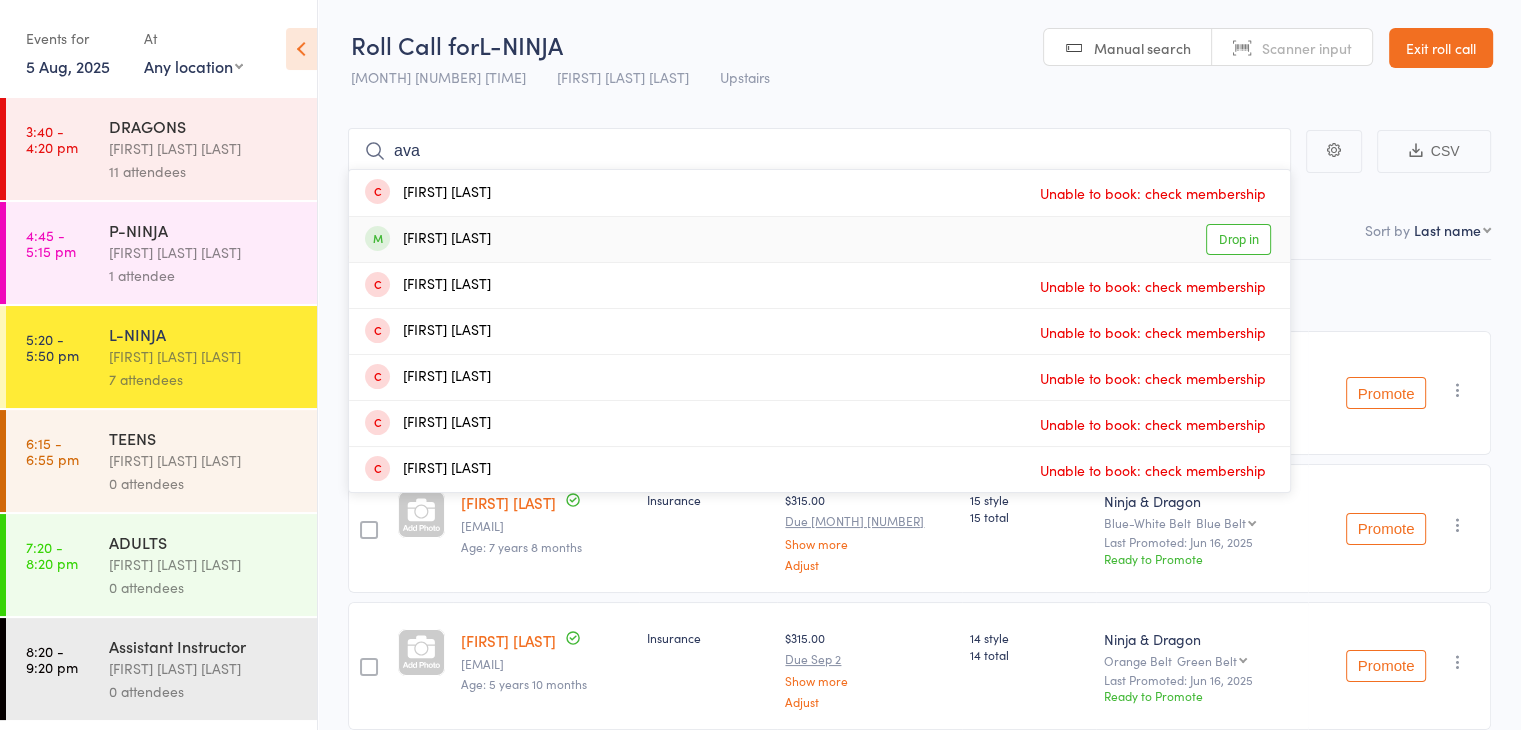 click on "[FIRST] [LAST] Drop in" at bounding box center (819, 239) 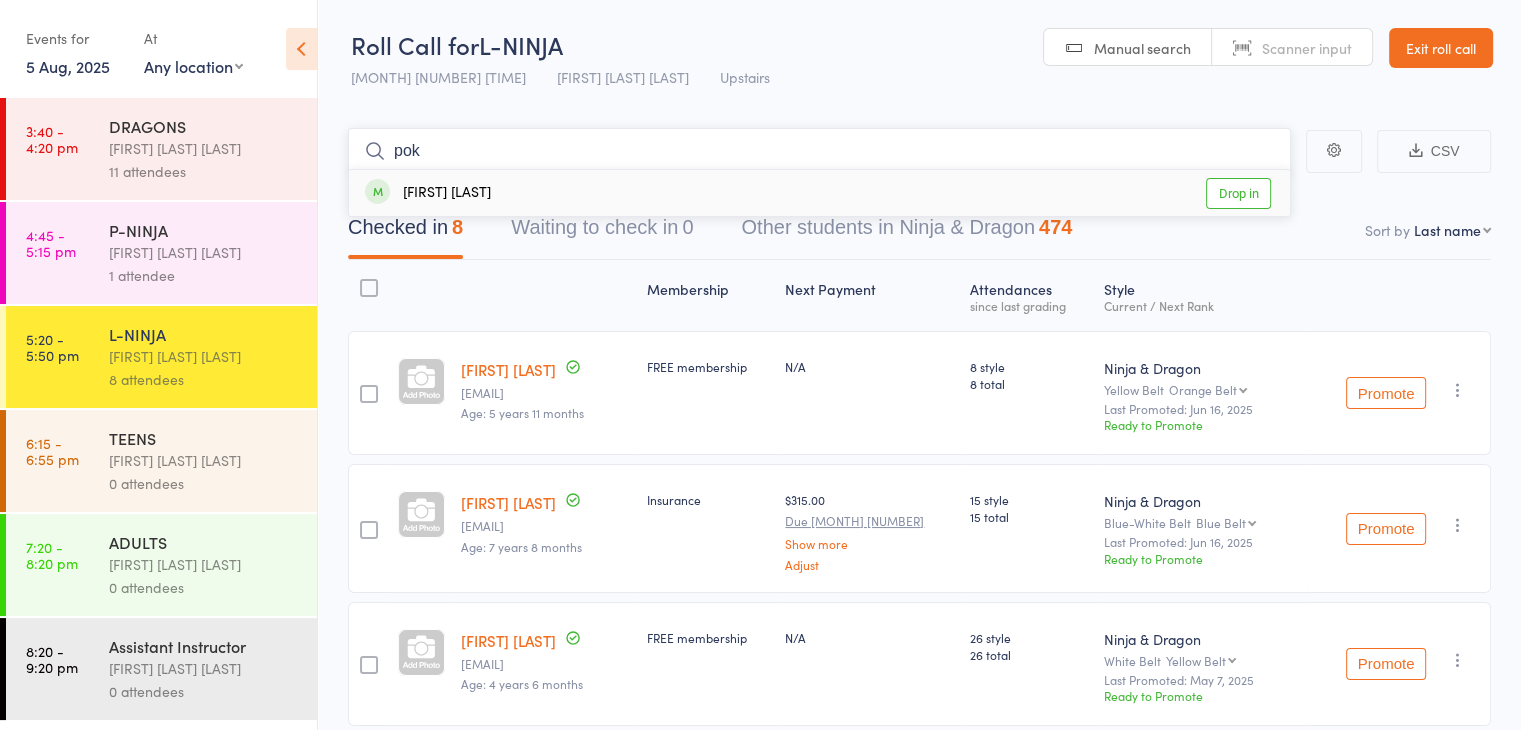 type on "pok" 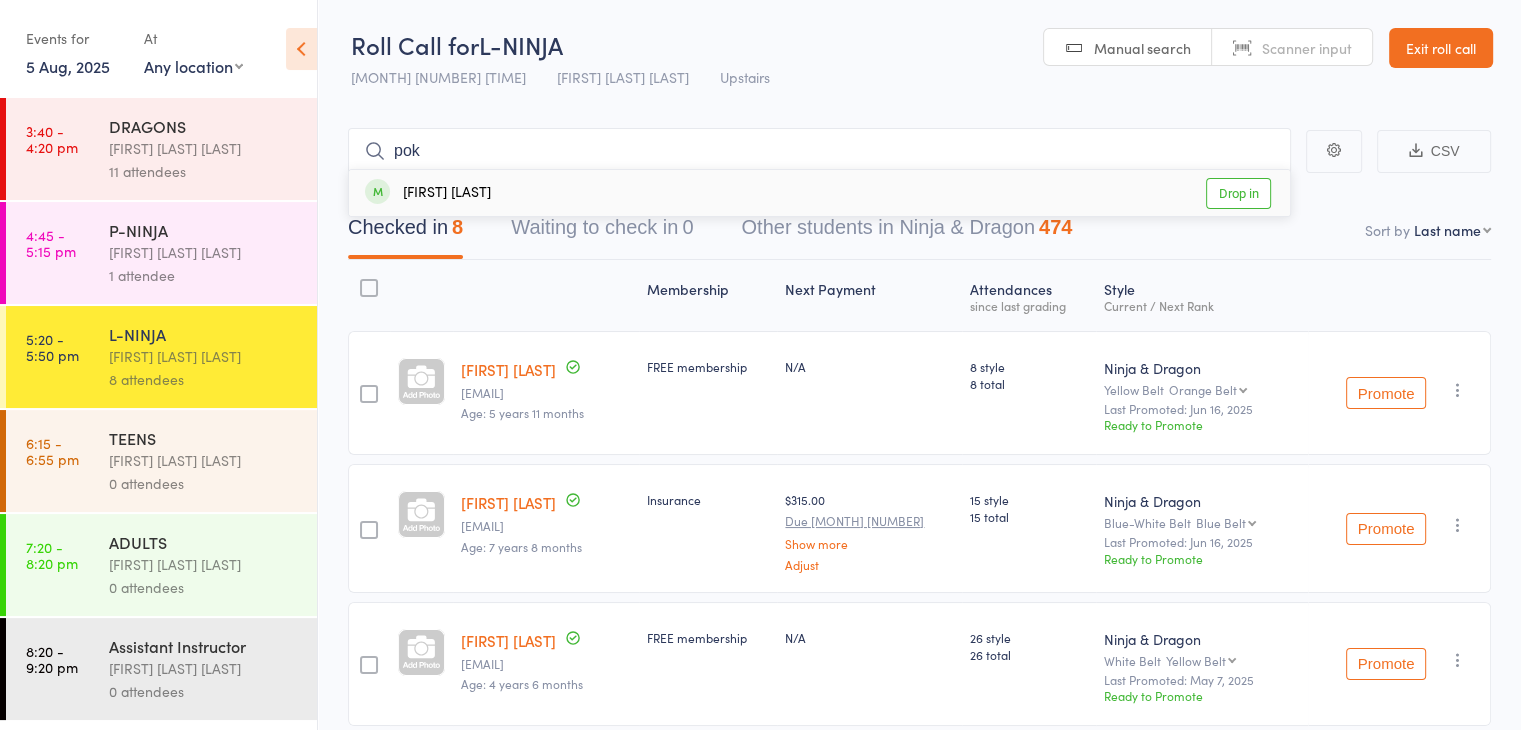 click on "[FIRST] [LAST] Drop in" at bounding box center (819, 193) 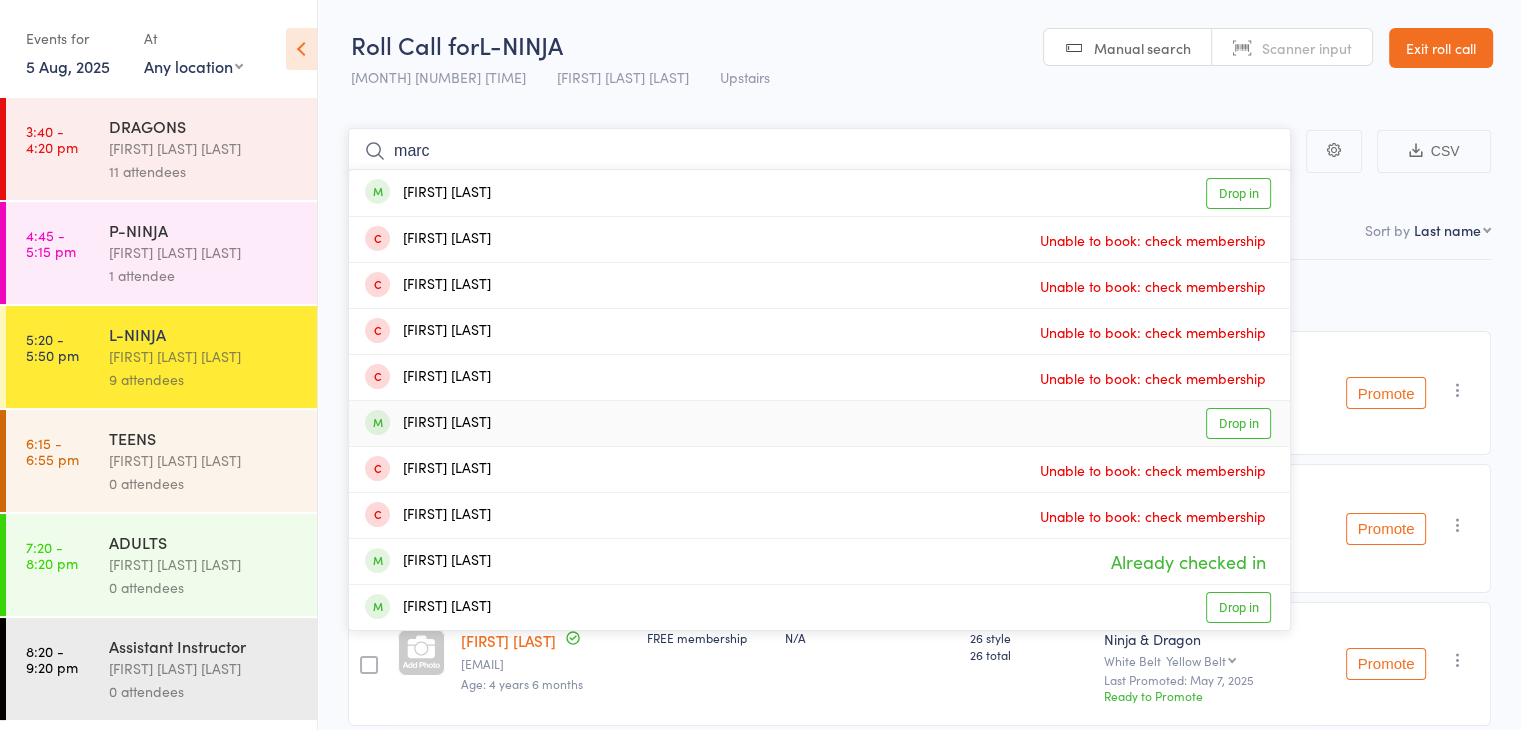 type on "marc" 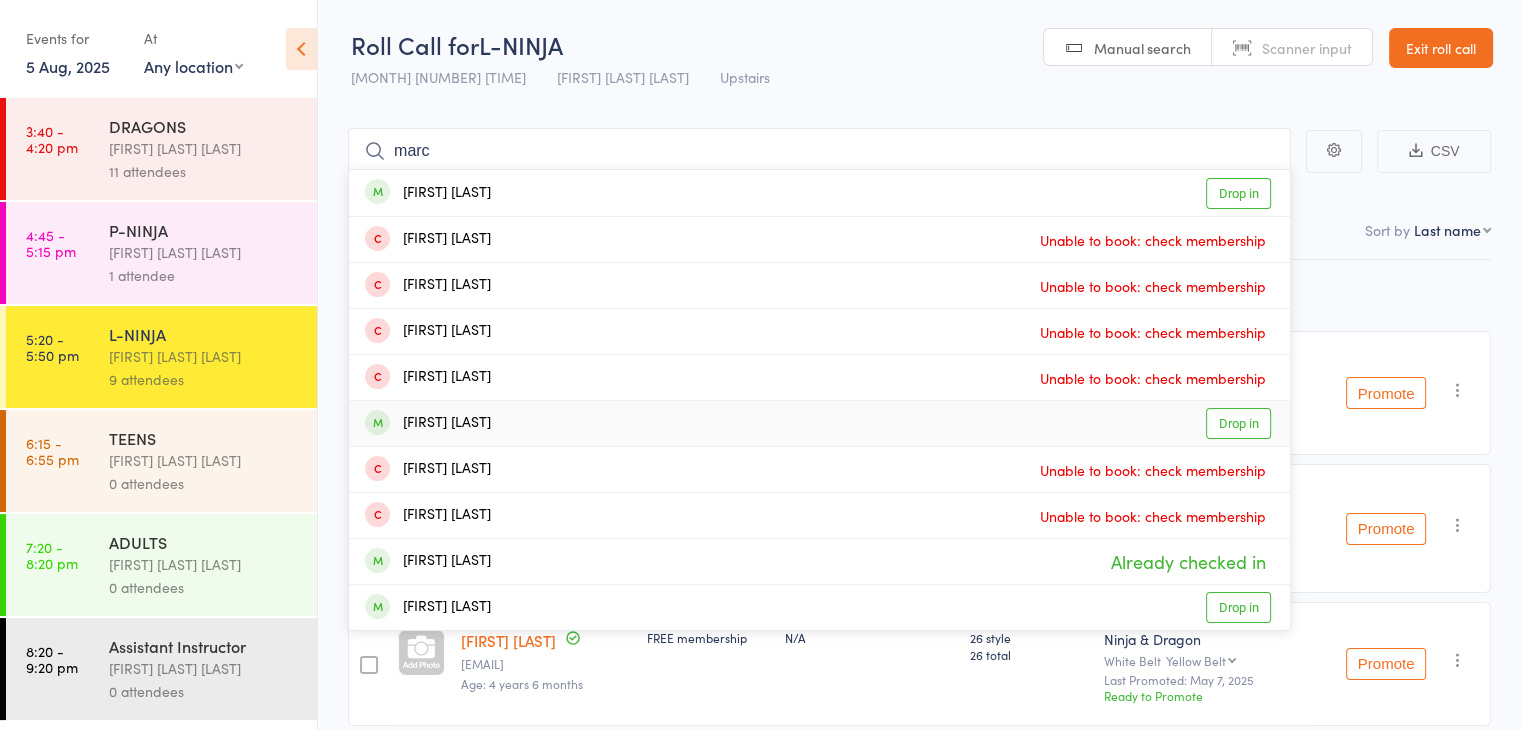 click on "[FIRST] [LAST] Drop in" at bounding box center [819, 423] 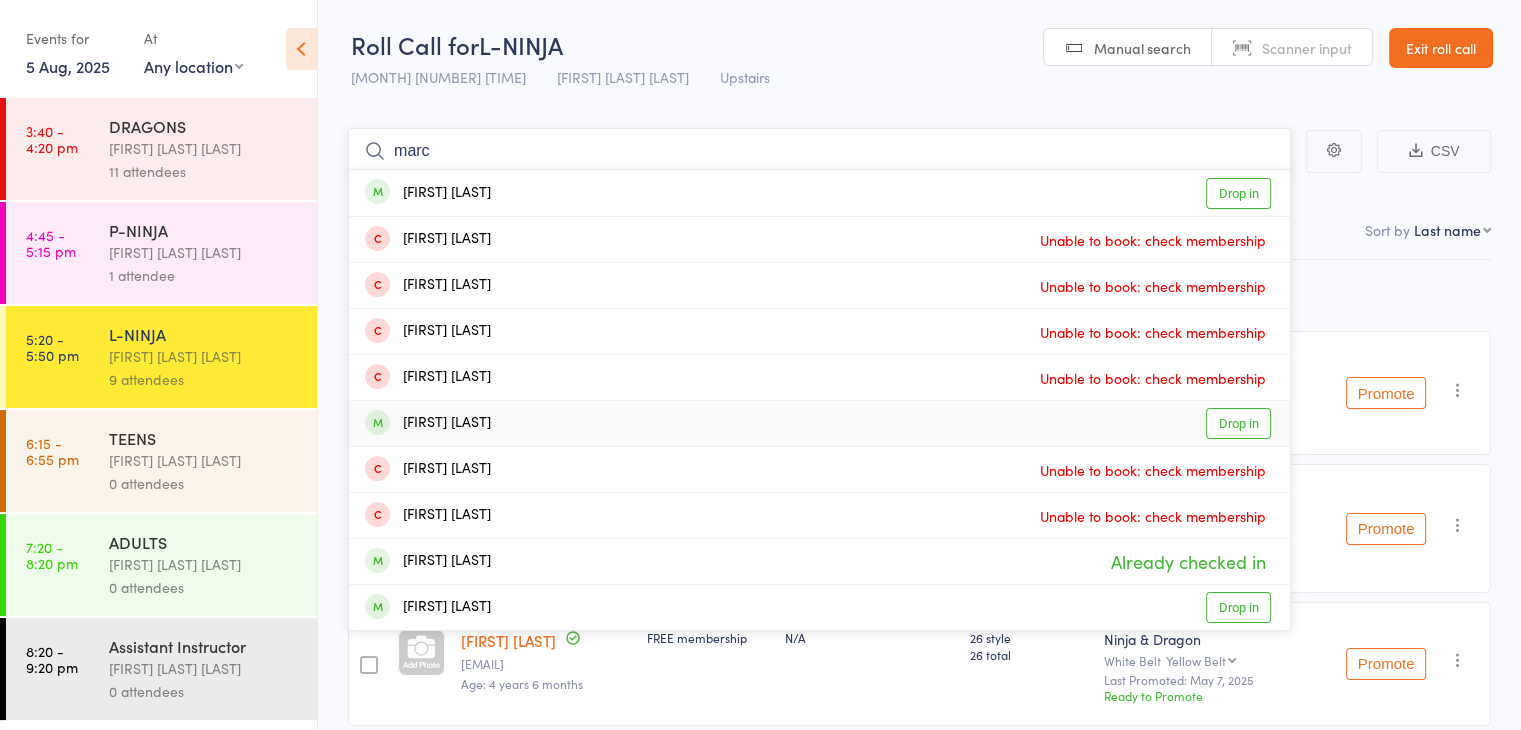type 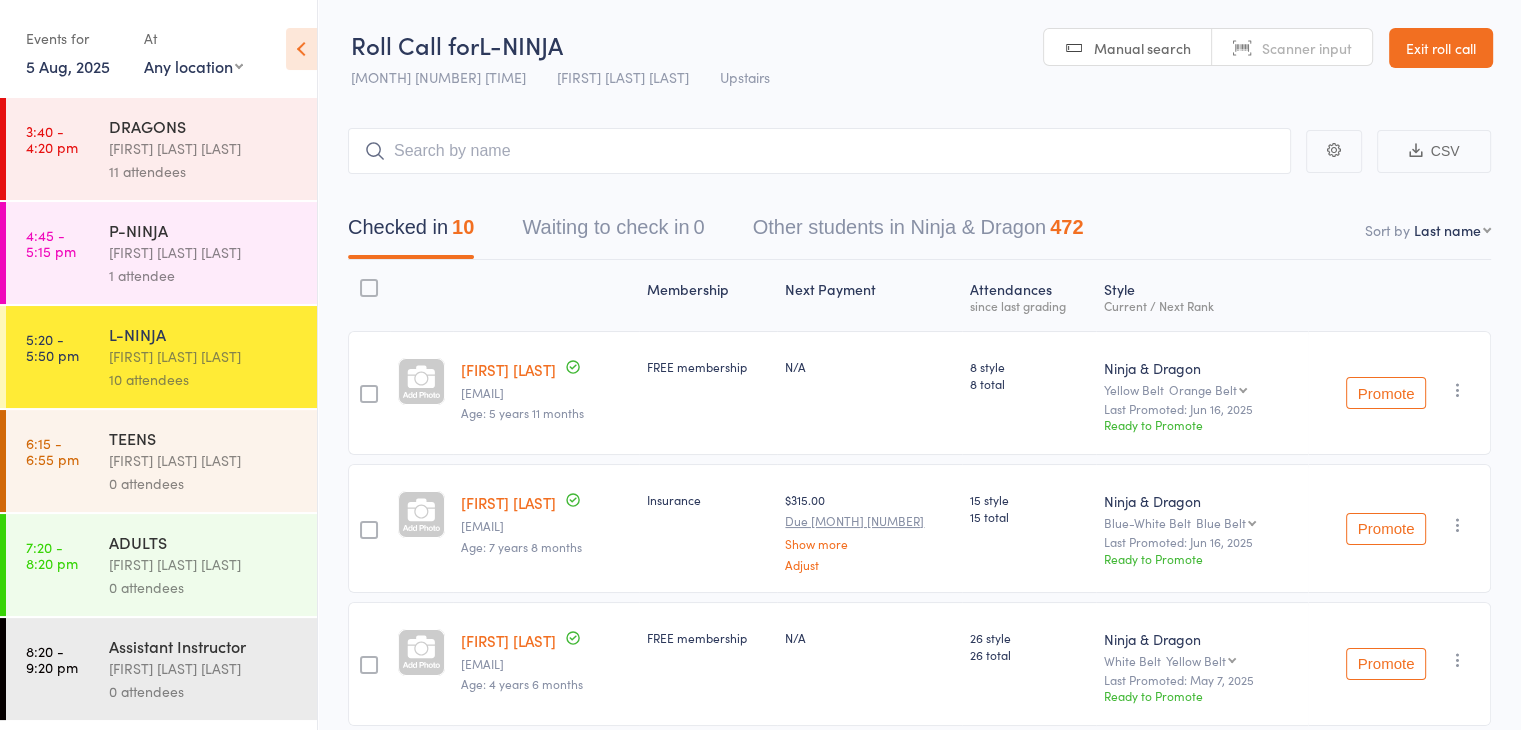 click on "[FIRST] [LAST] [LAST]" at bounding box center [204, 460] 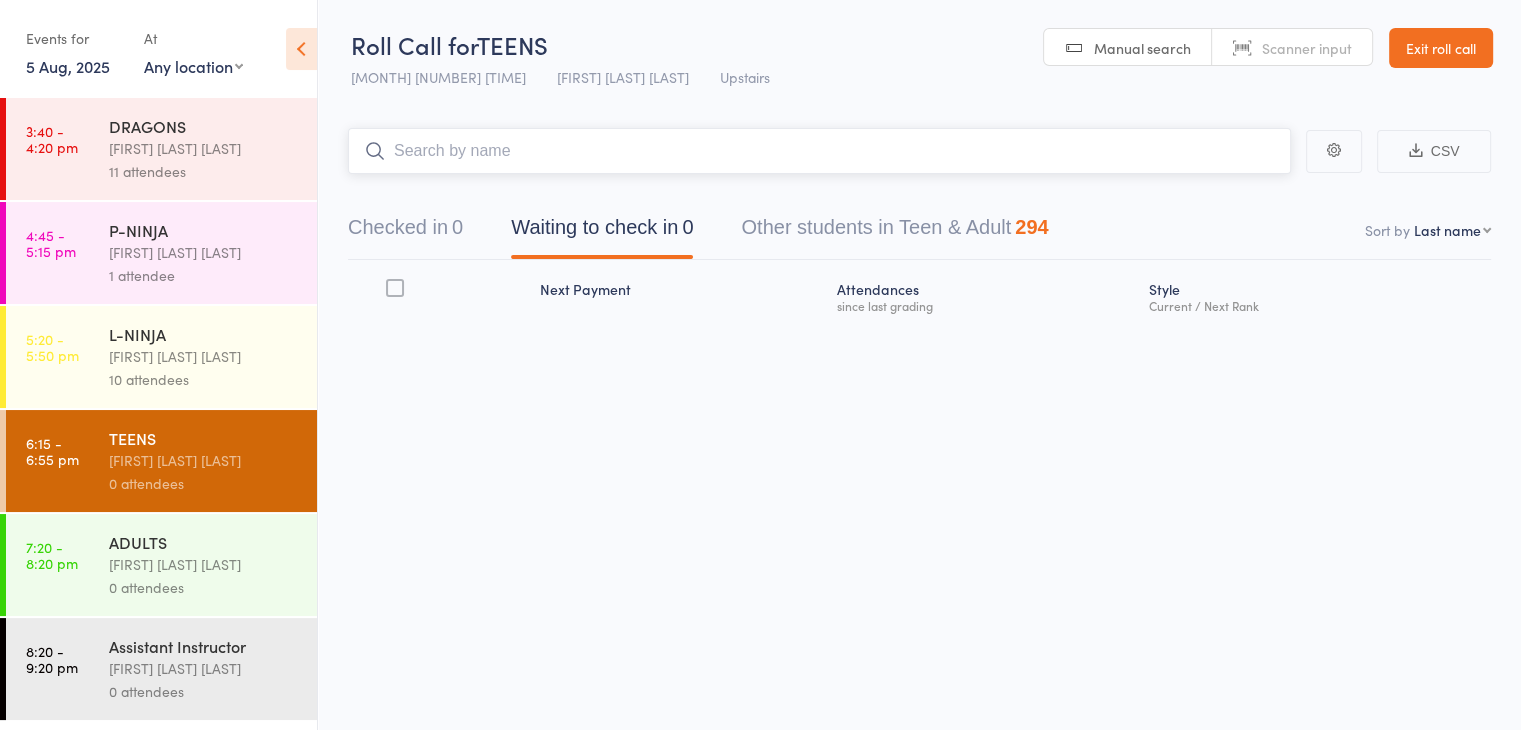 click at bounding box center (819, 151) 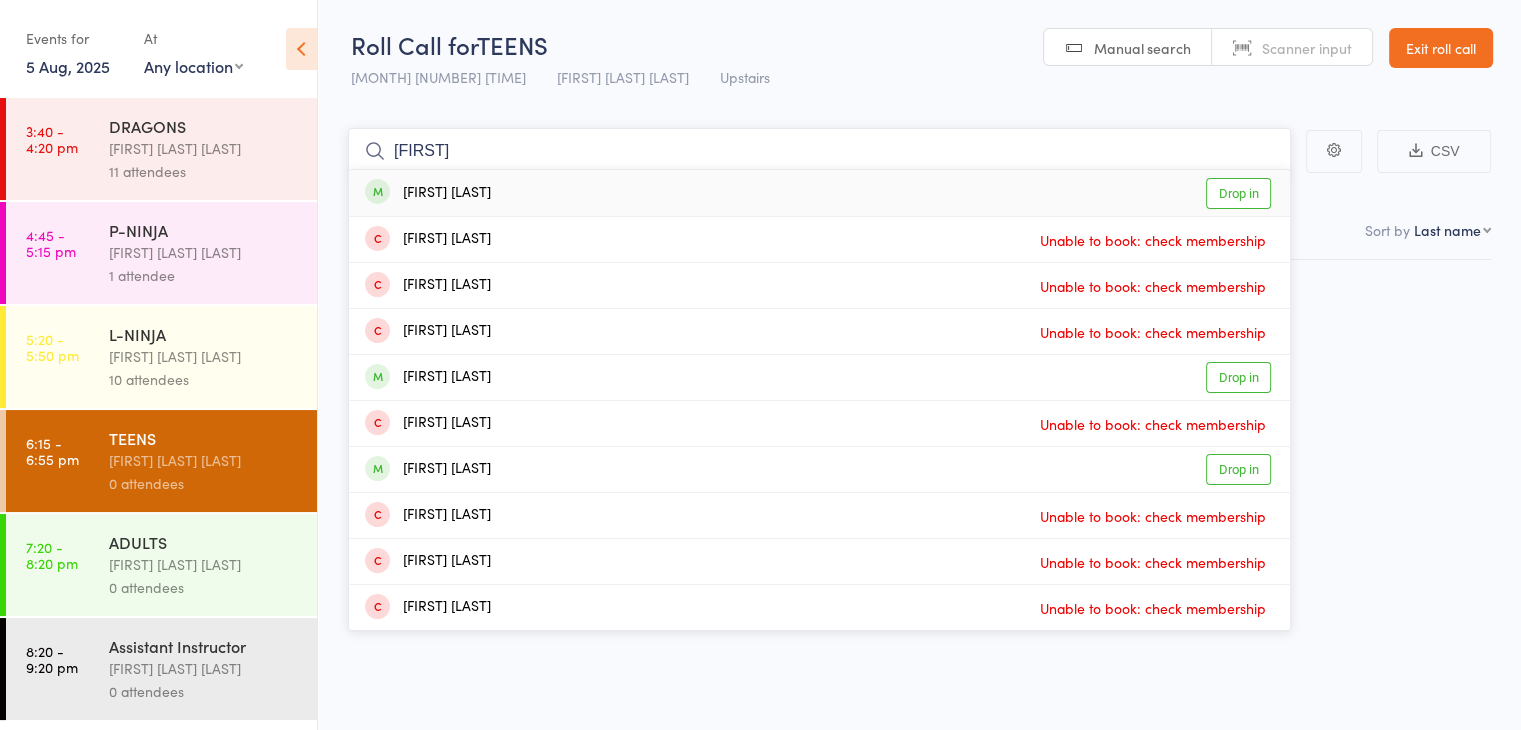 type on "[FIRST]" 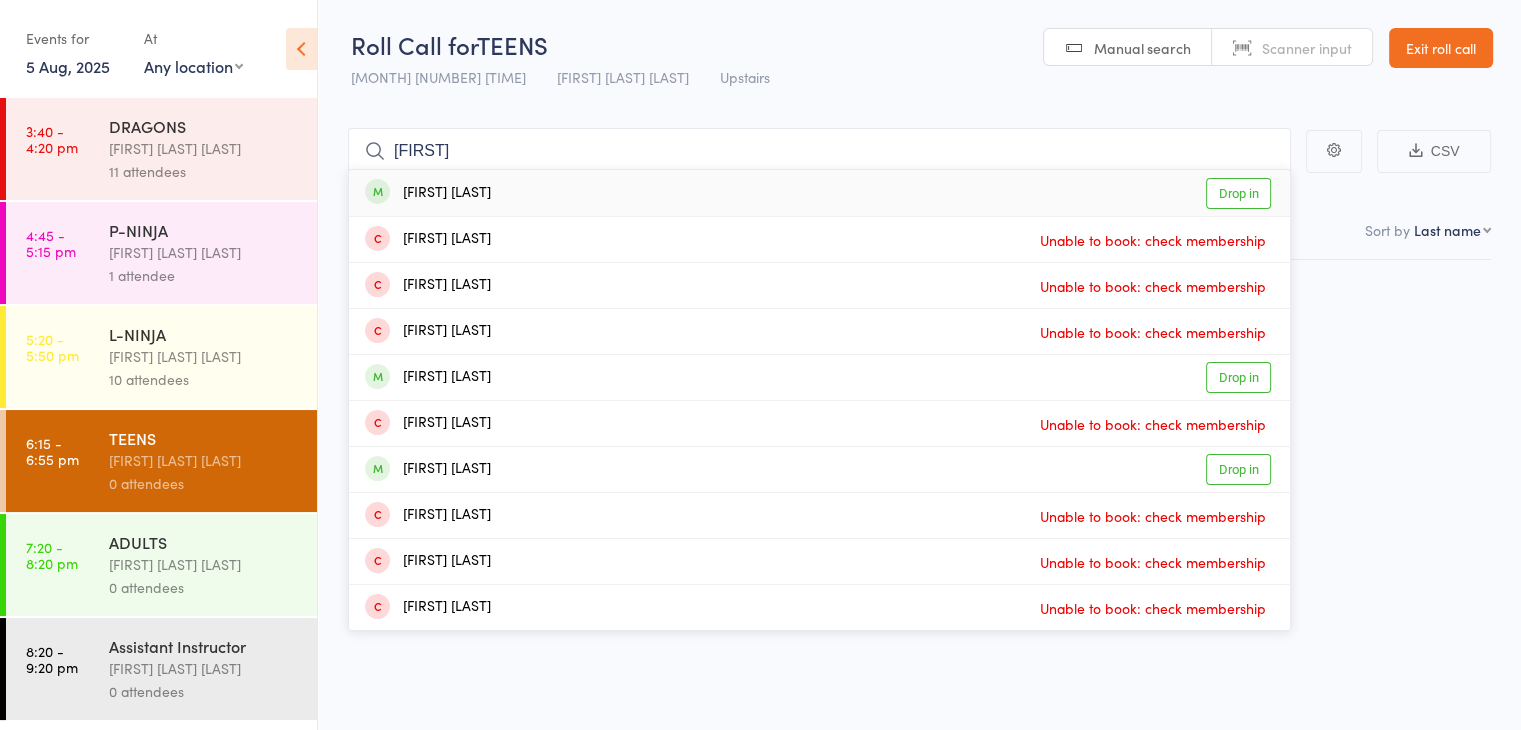 click on "[FIRST] [LAST] Drop in" at bounding box center [819, 193] 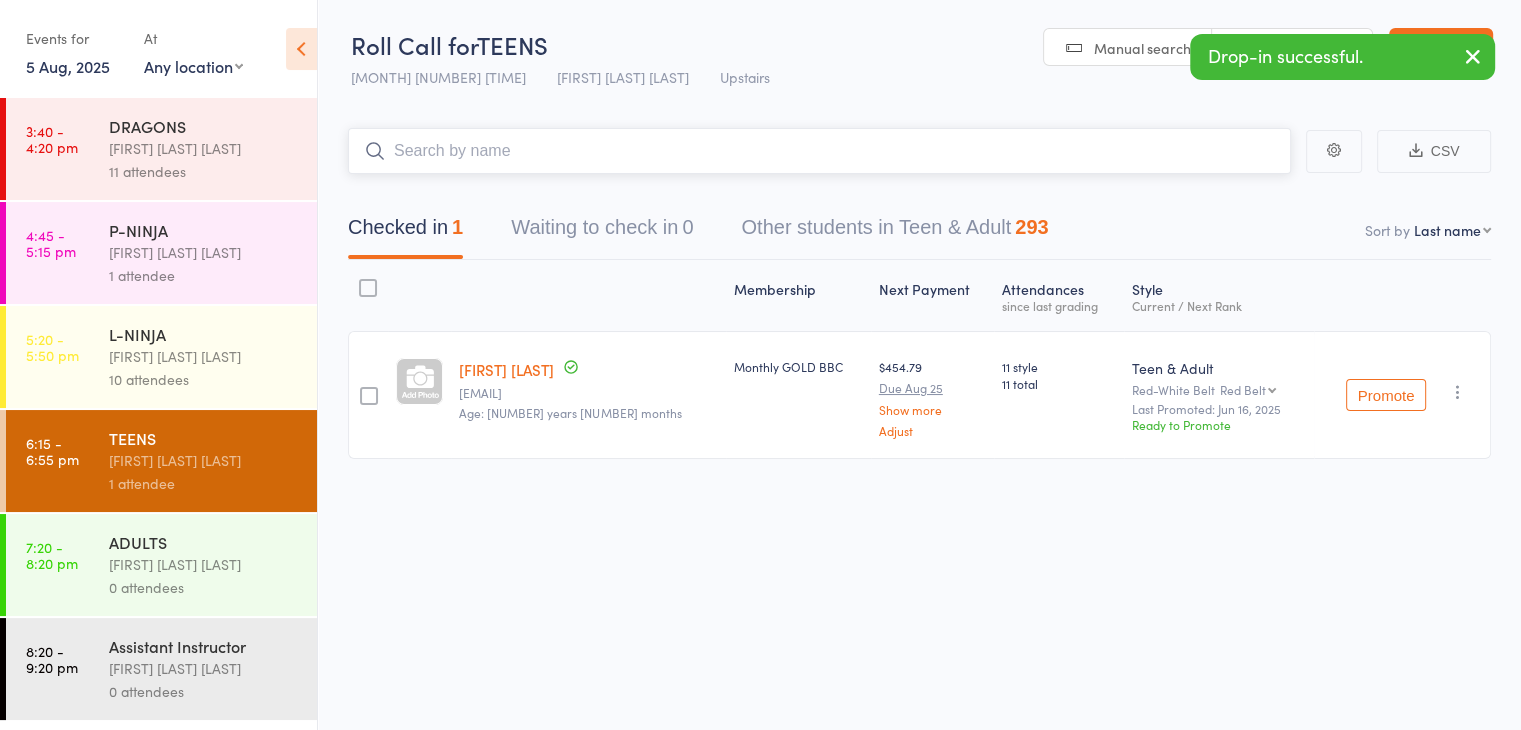 click on "Waiting to check in  0" at bounding box center [602, 232] 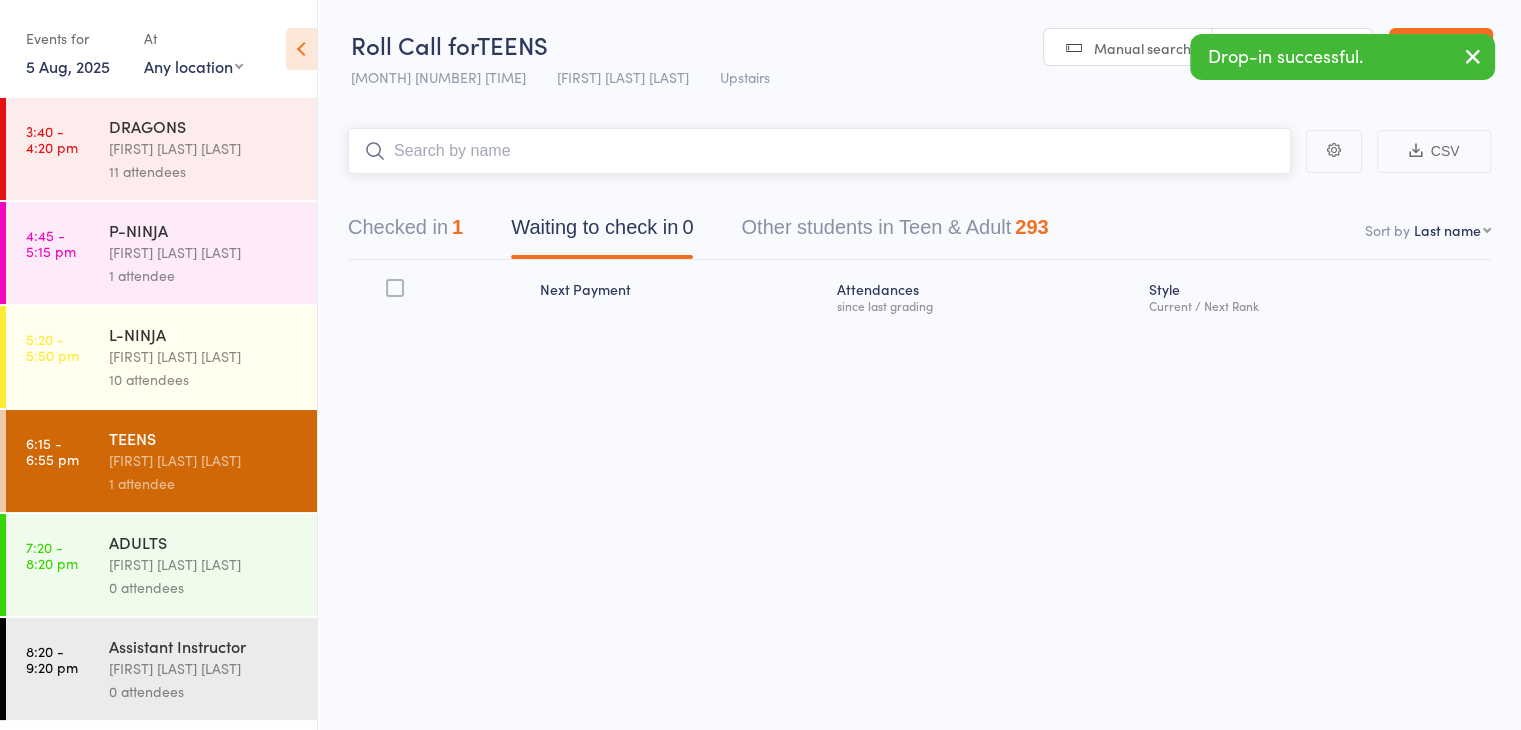 click on "Checked in  1" at bounding box center [405, 232] 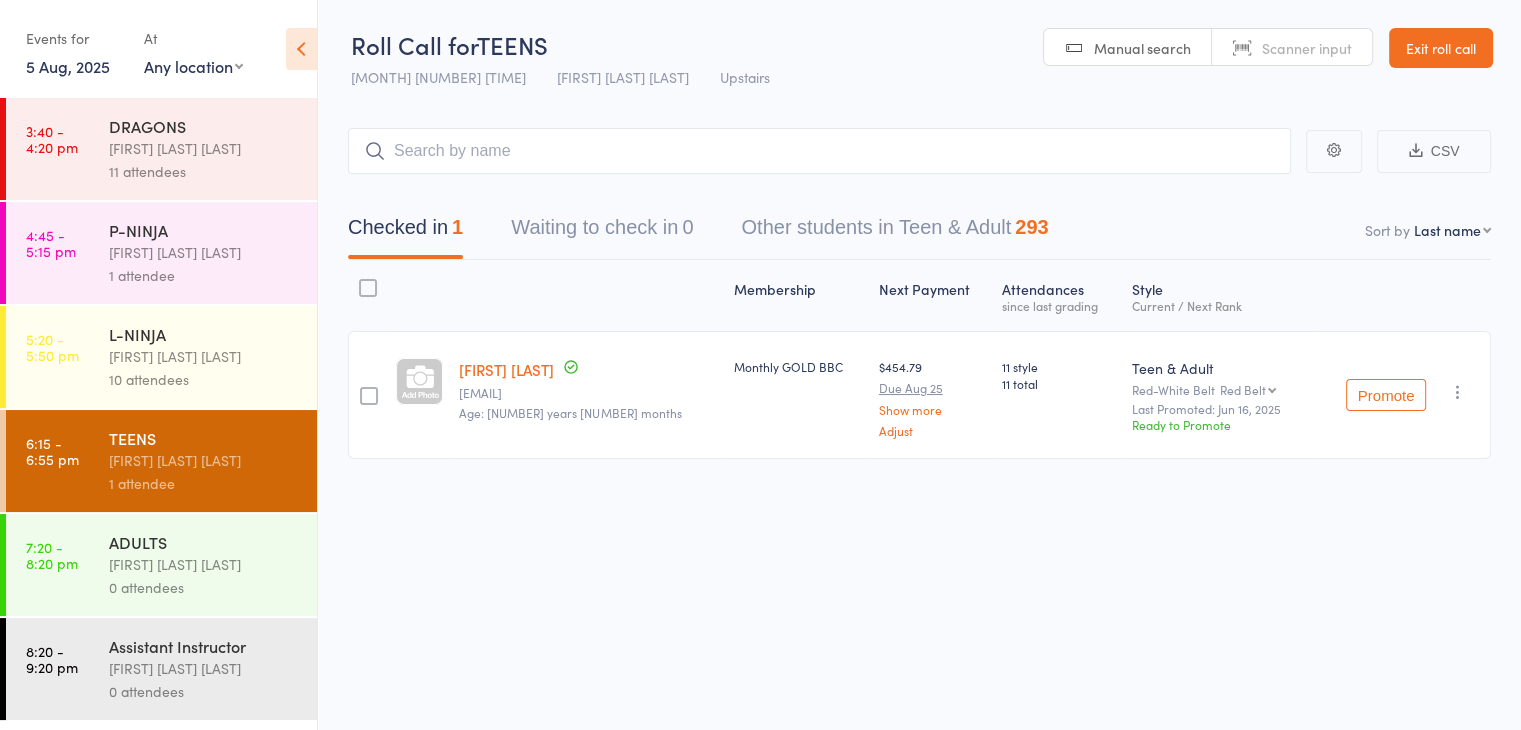 click on "Upstairs" at bounding box center (745, 77) 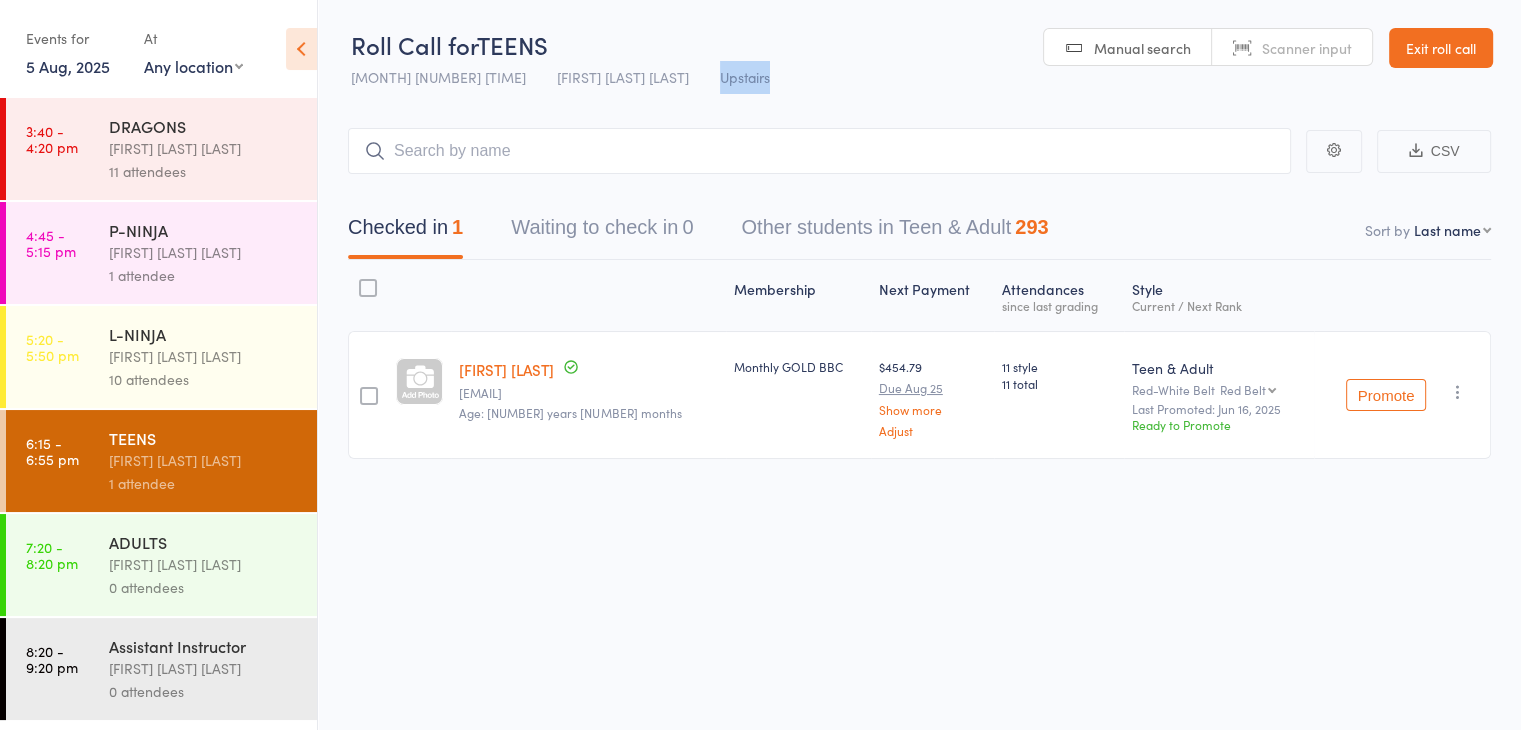 click on "Upstairs" at bounding box center [745, 77] 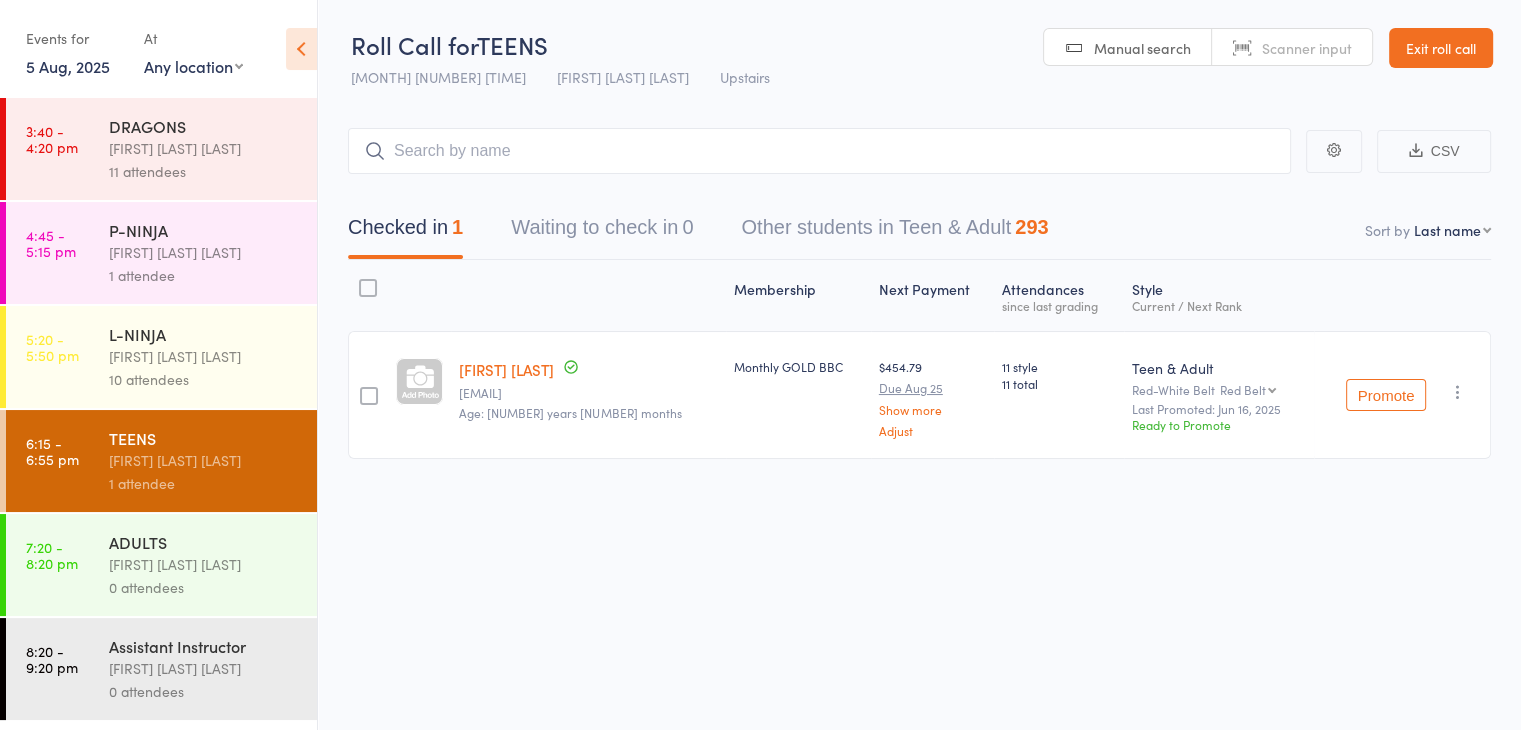 click on "Upstairs" at bounding box center (745, 77) 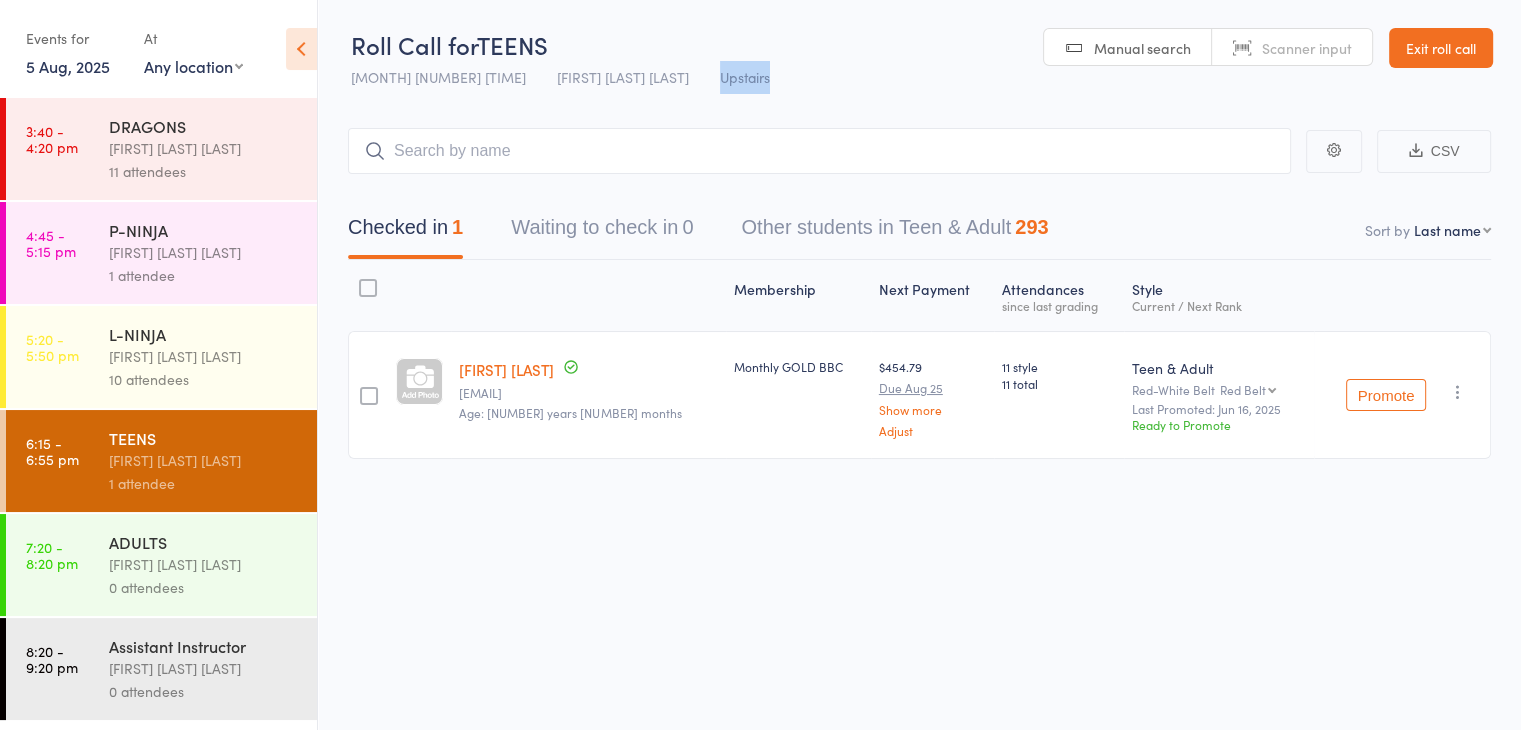 click on "Upstairs" at bounding box center (745, 77) 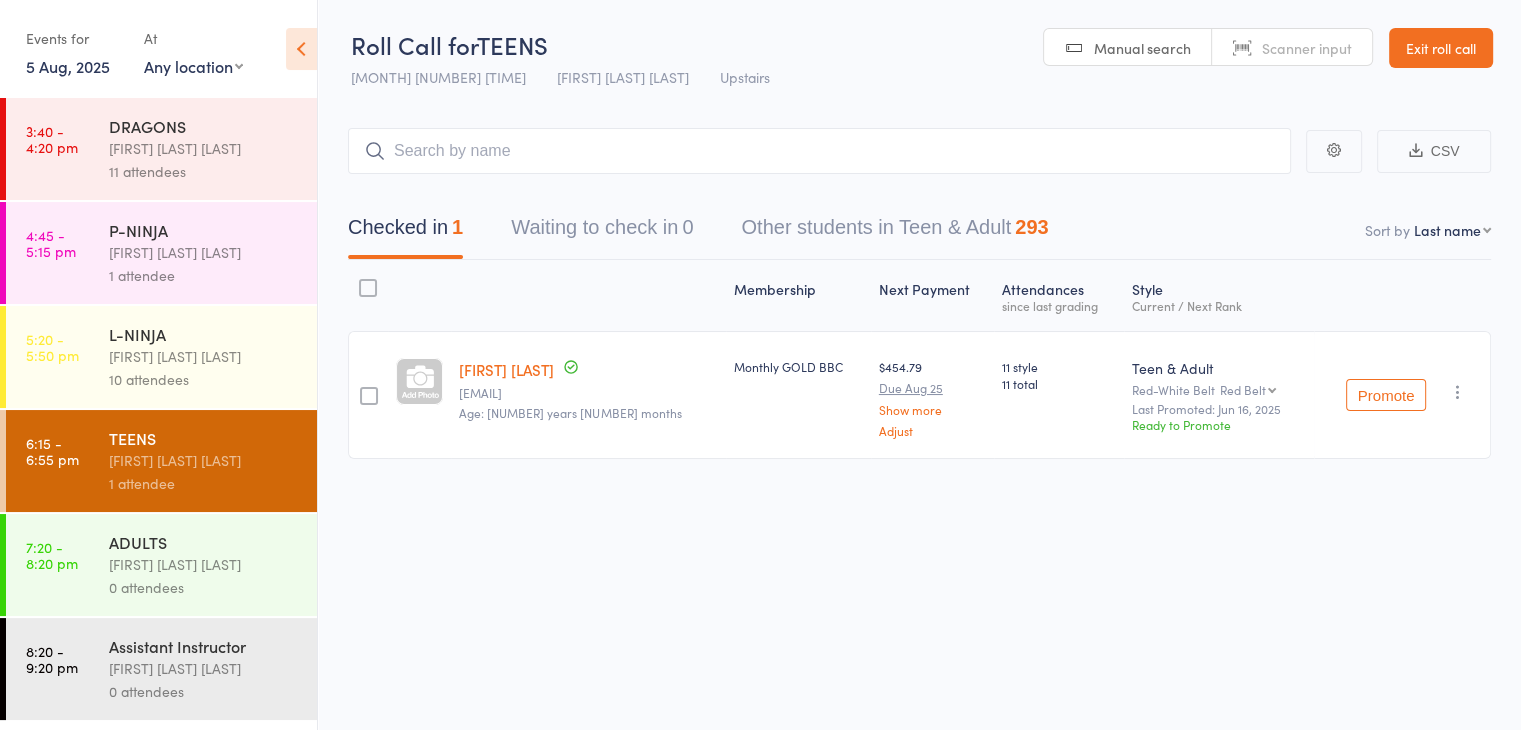 click on "CSV
Checked in  1 Waiting to check in  0 Other students in Teen & Adult  293
Sort by   Last name First name Last name Birthday today? Behind on payments? Check in time Next payment date Next payment amount Membership name Membership expires Ready to grade Style and Rank Style attendance count All attendance count Last Promoted Membership Next Payment Atten­dances since last grading Style Current / Next Rank [FIRST] [LAST]    [EMAIL] Age: [NUMBER] years [NUMBER] months Monthly GOLD BBC [PRICE] Due [MONTH] [NUMBER]  Show more Adjust [NUMBER] style [NUMBER] total Teen & Adult Red-White Belt  Red Belt  Red Belt Brown Belt Black Belt Black Belt 1st Dan Black Belt 2nd Dan Black Belt 3rd Dan Last Promoted: [MONTH] [NUMBER], [YEAR] Ready to Promote Promote Undo check-in Promote Send message Add Note Add Task Add Flag Remove Mark absent" at bounding box center [919, 323] 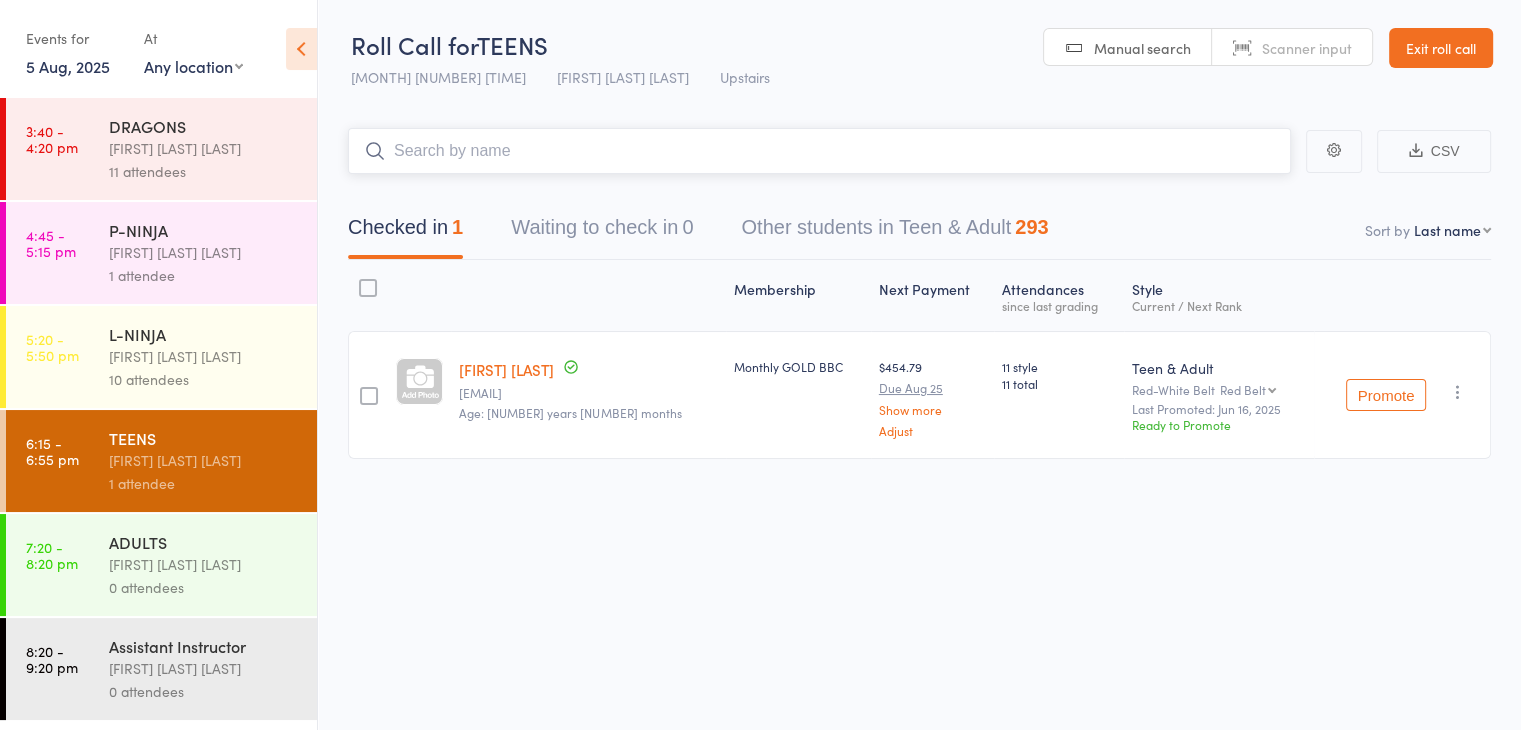 click at bounding box center (819, 151) 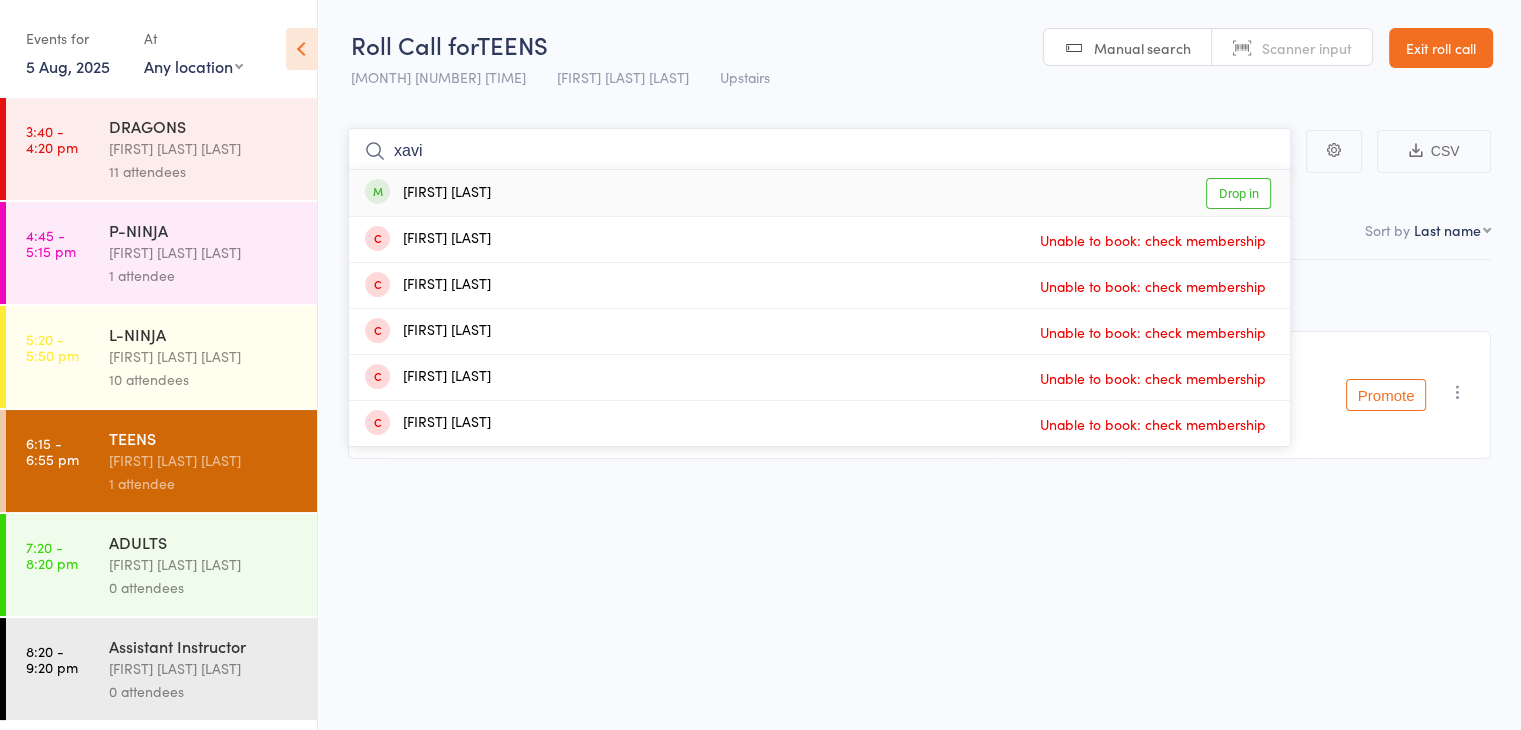 type on "xavi" 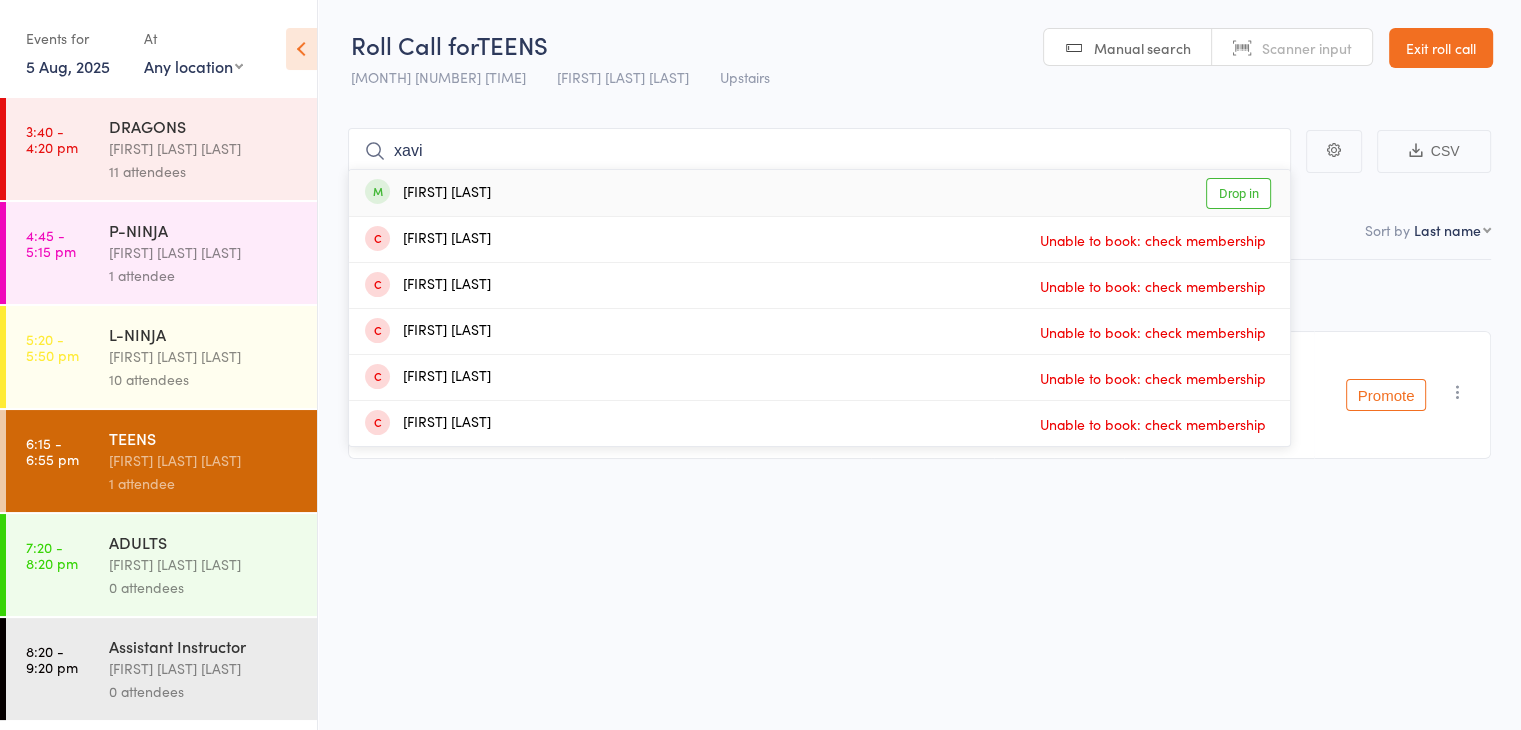 click on "[FIRST] [LAST] Drop in" at bounding box center (819, 193) 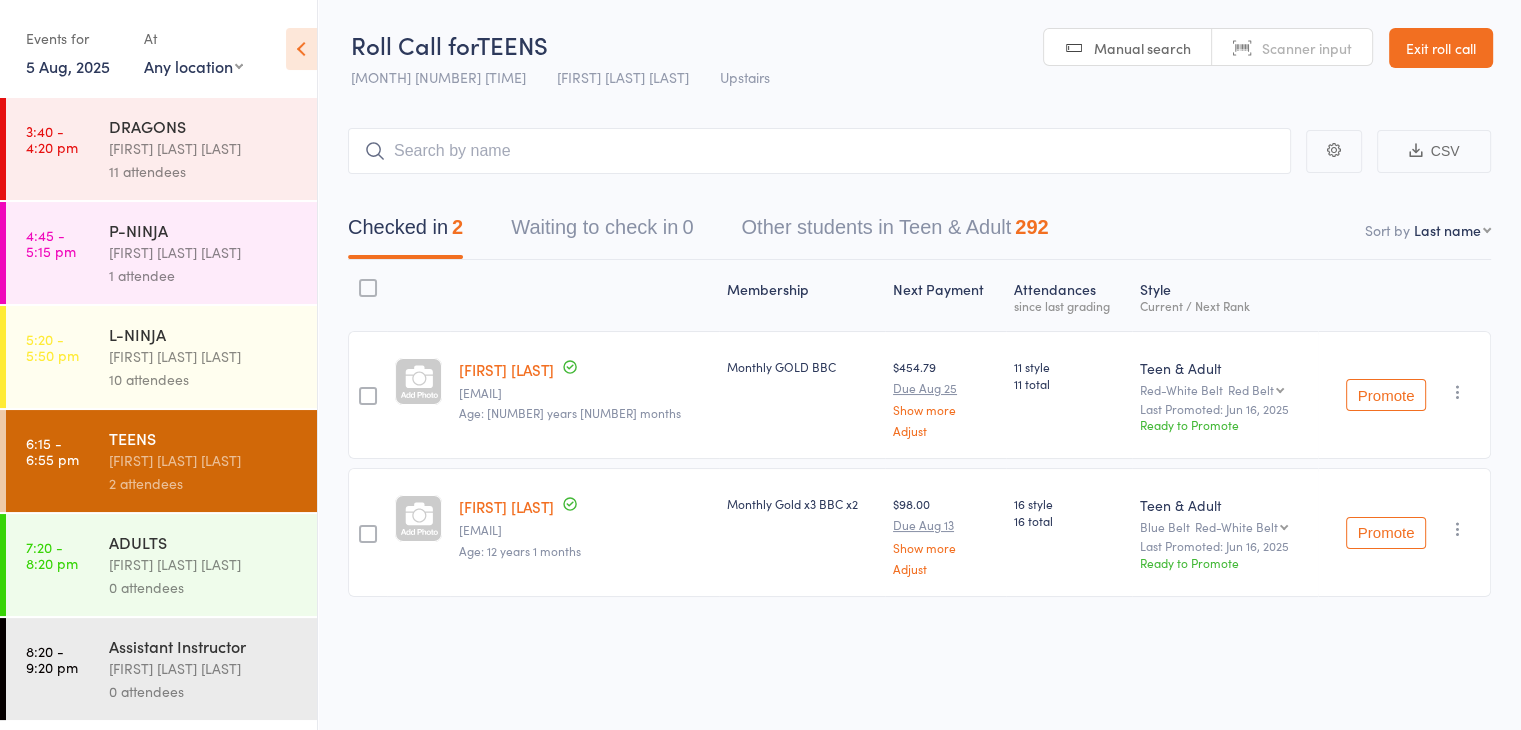 click on "Checked in  2 Waiting to check in  0 Other students in Teen & Adult  292" at bounding box center (919, 217) 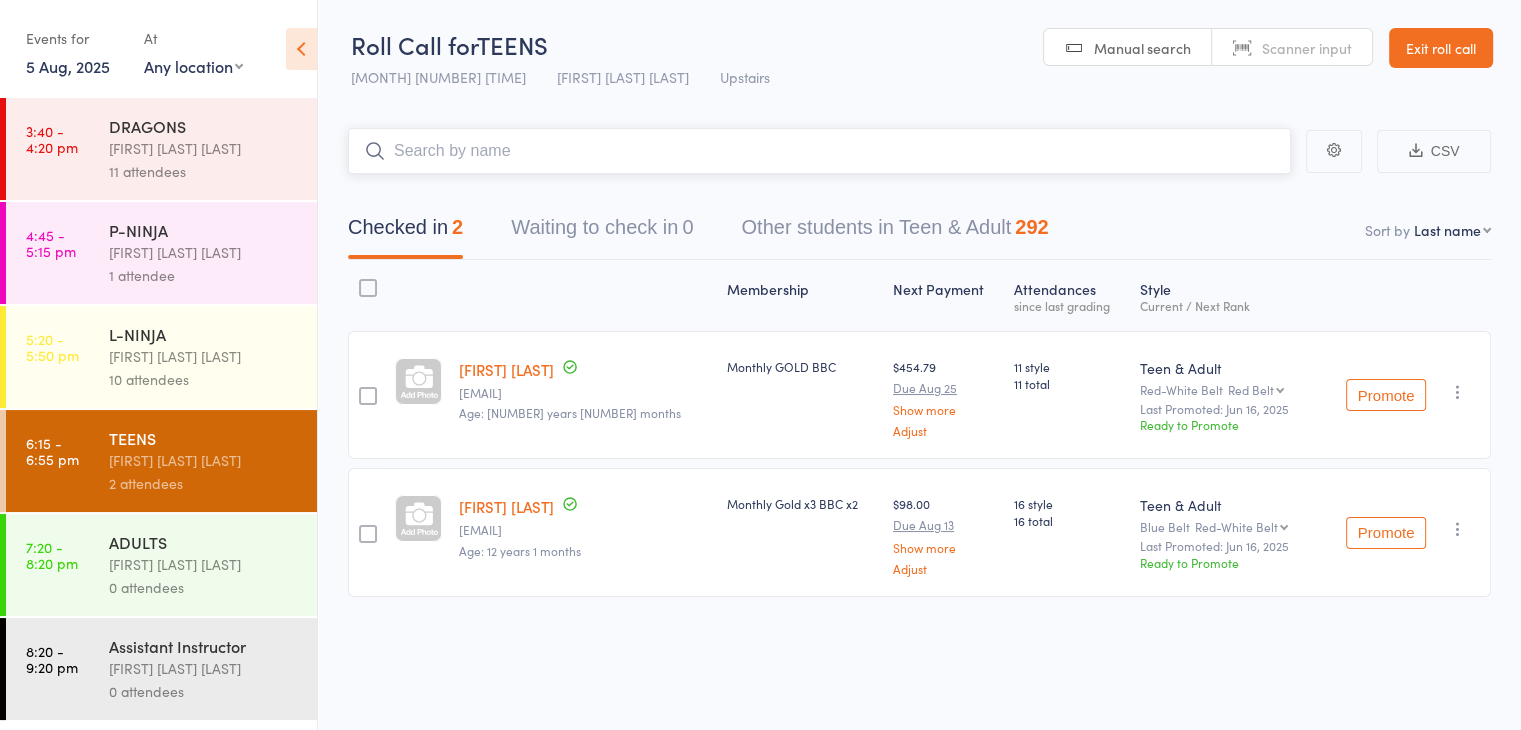 click at bounding box center [819, 151] 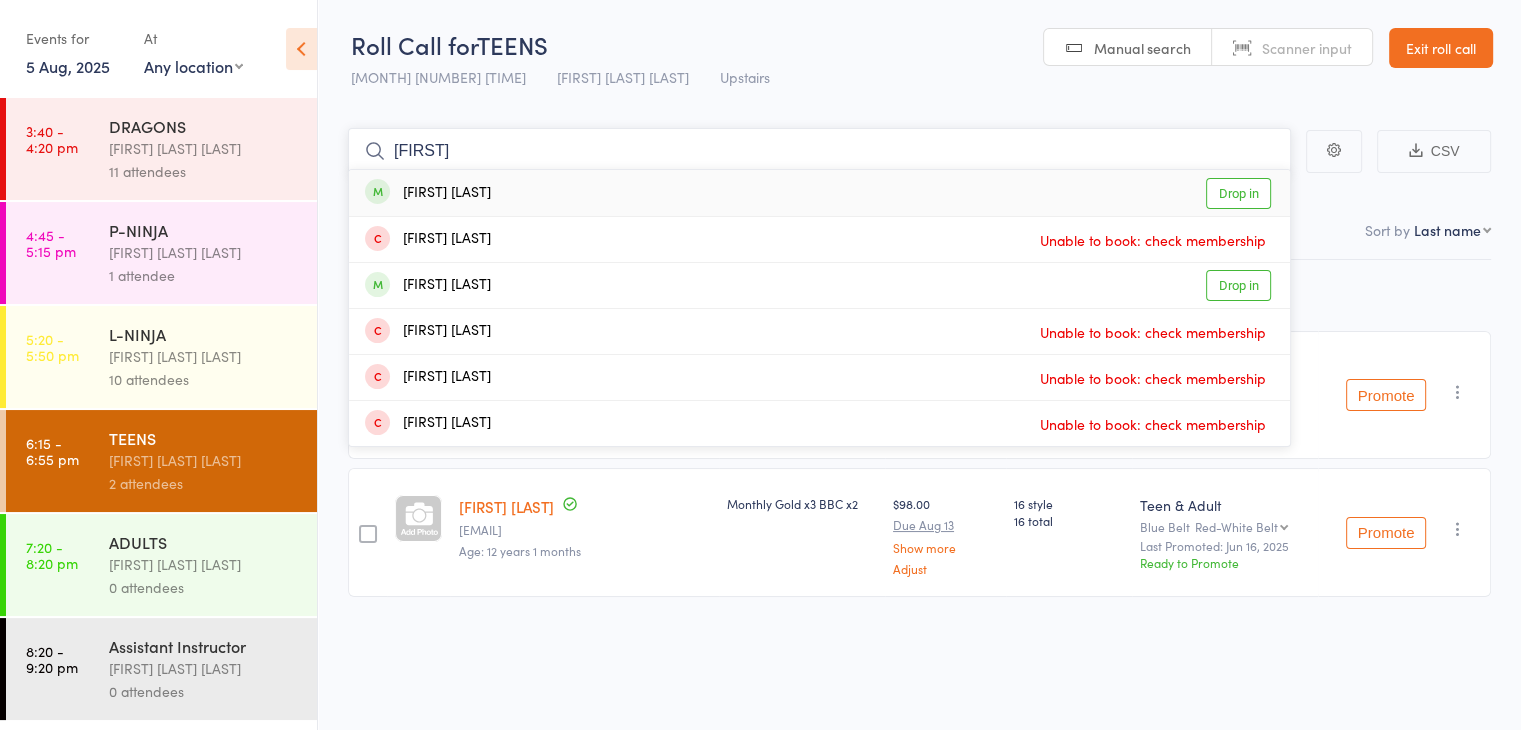 type on "[FIRST]" 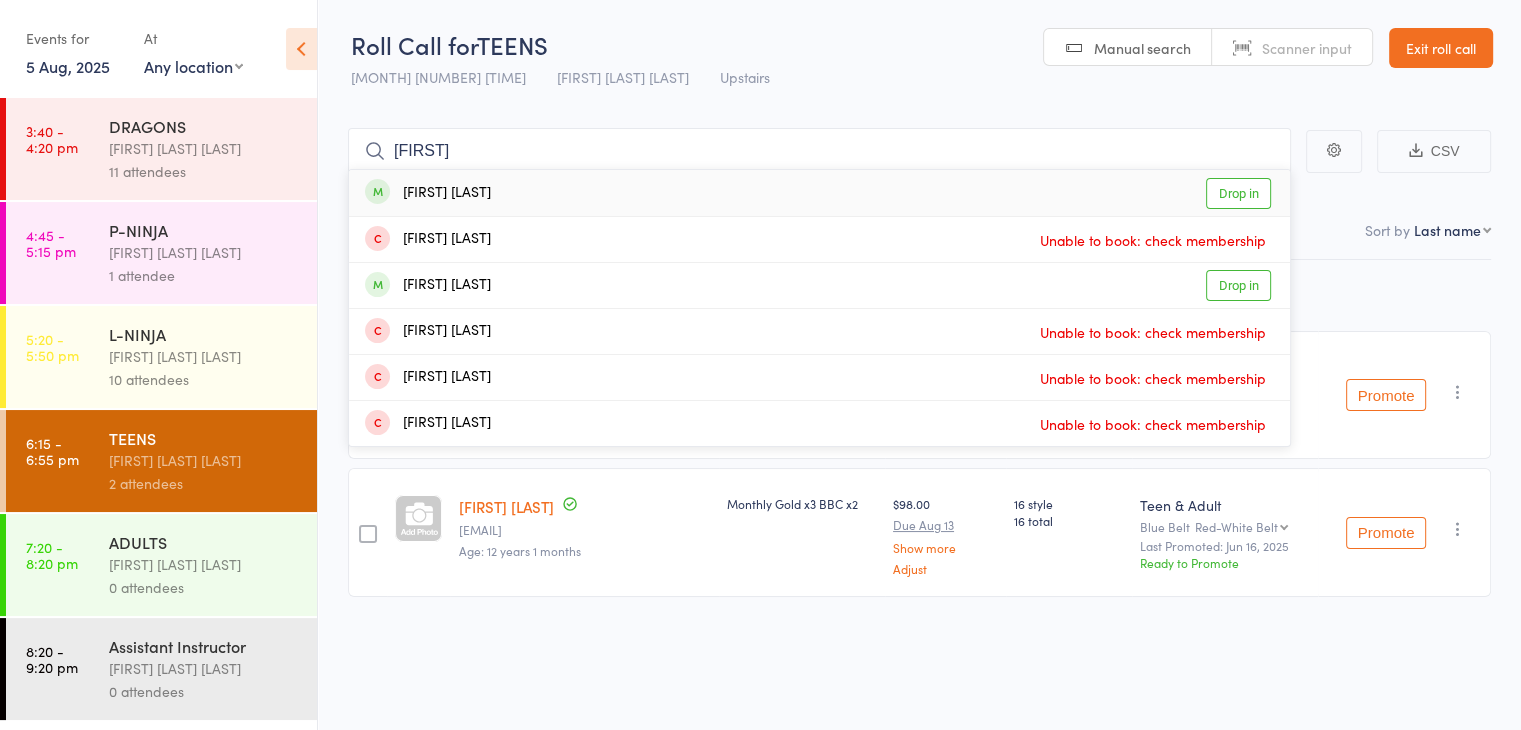 click on "[FIRST] [LAST]" at bounding box center (428, 193) 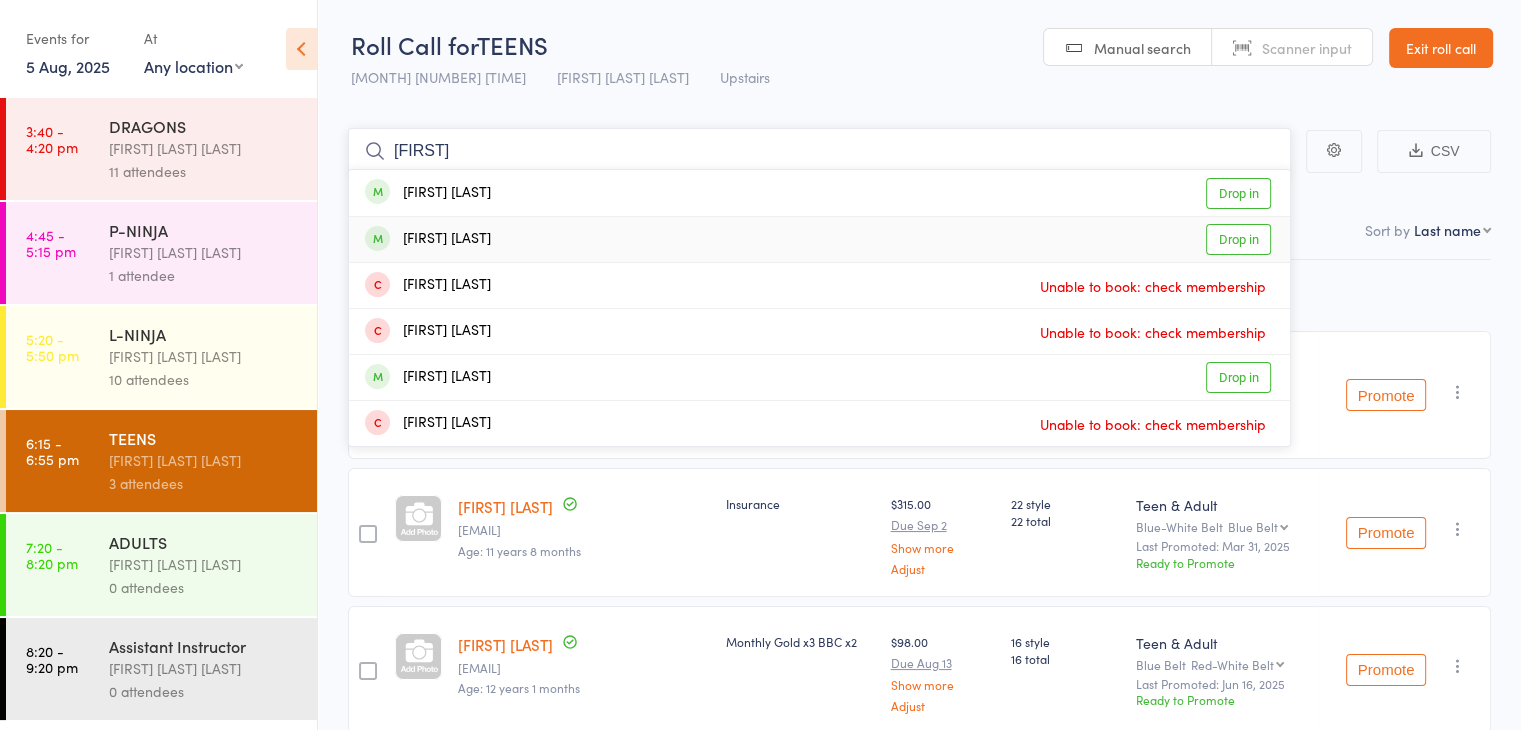 type on "[FIRST]" 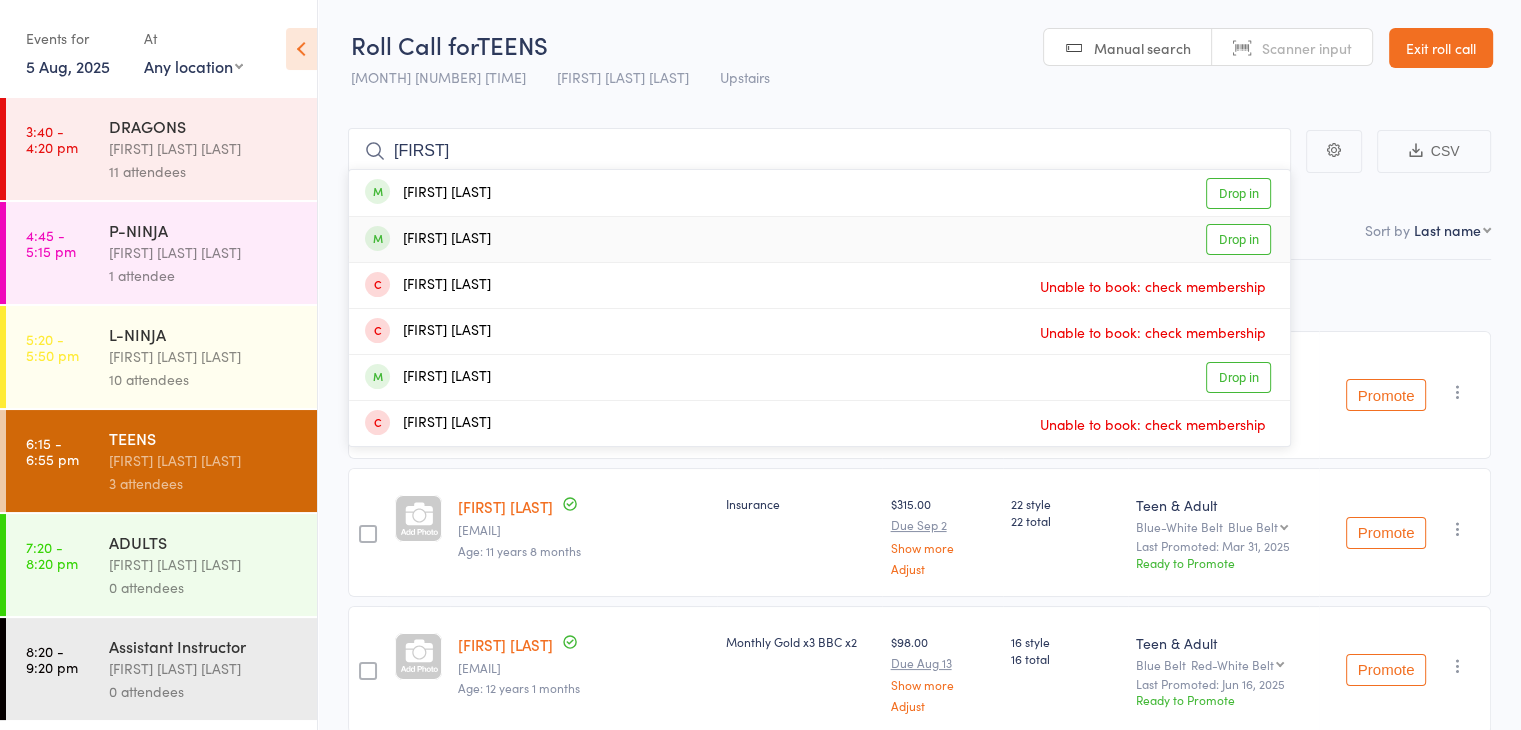 click on "[FIRST] [LAST]" at bounding box center (428, 239) 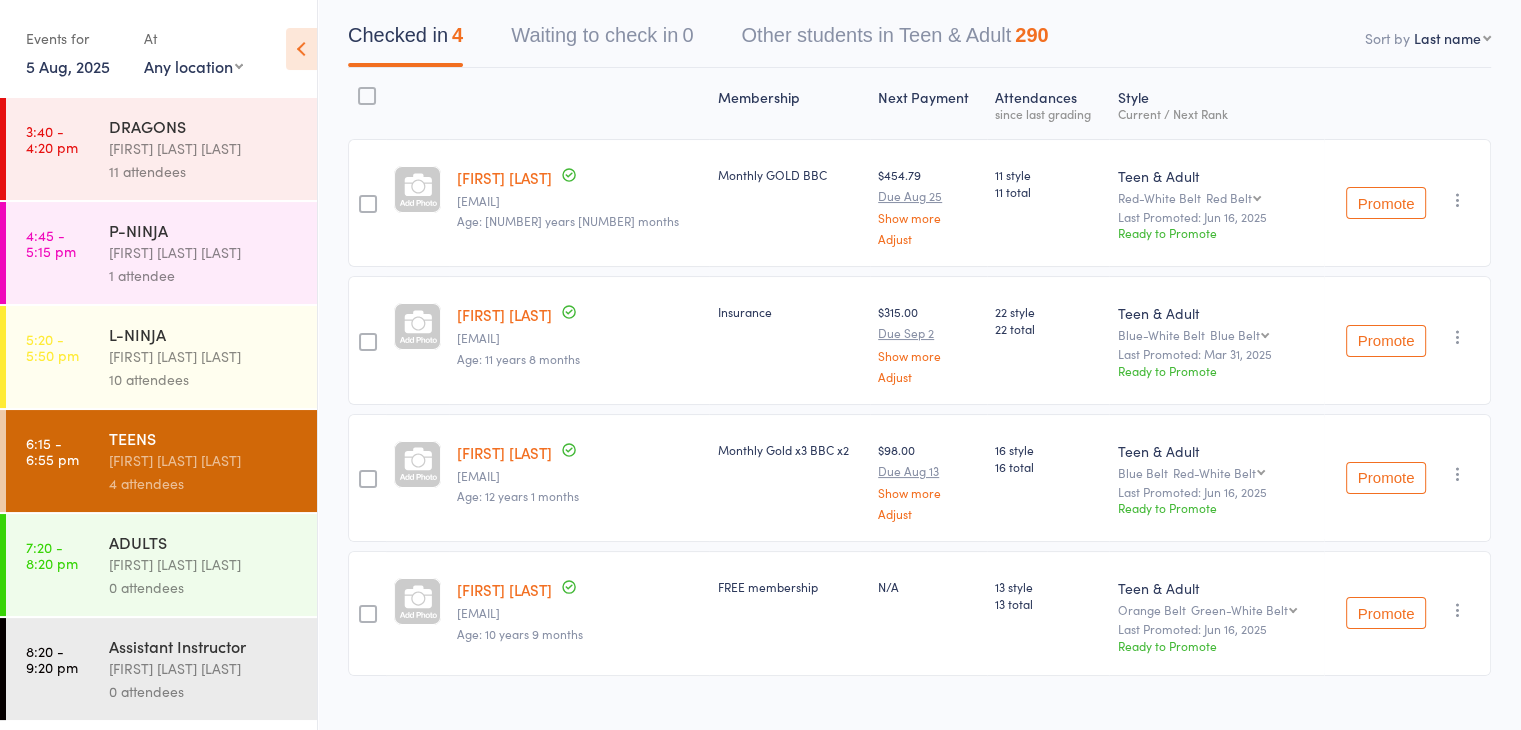 scroll, scrollTop: 0, scrollLeft: 0, axis: both 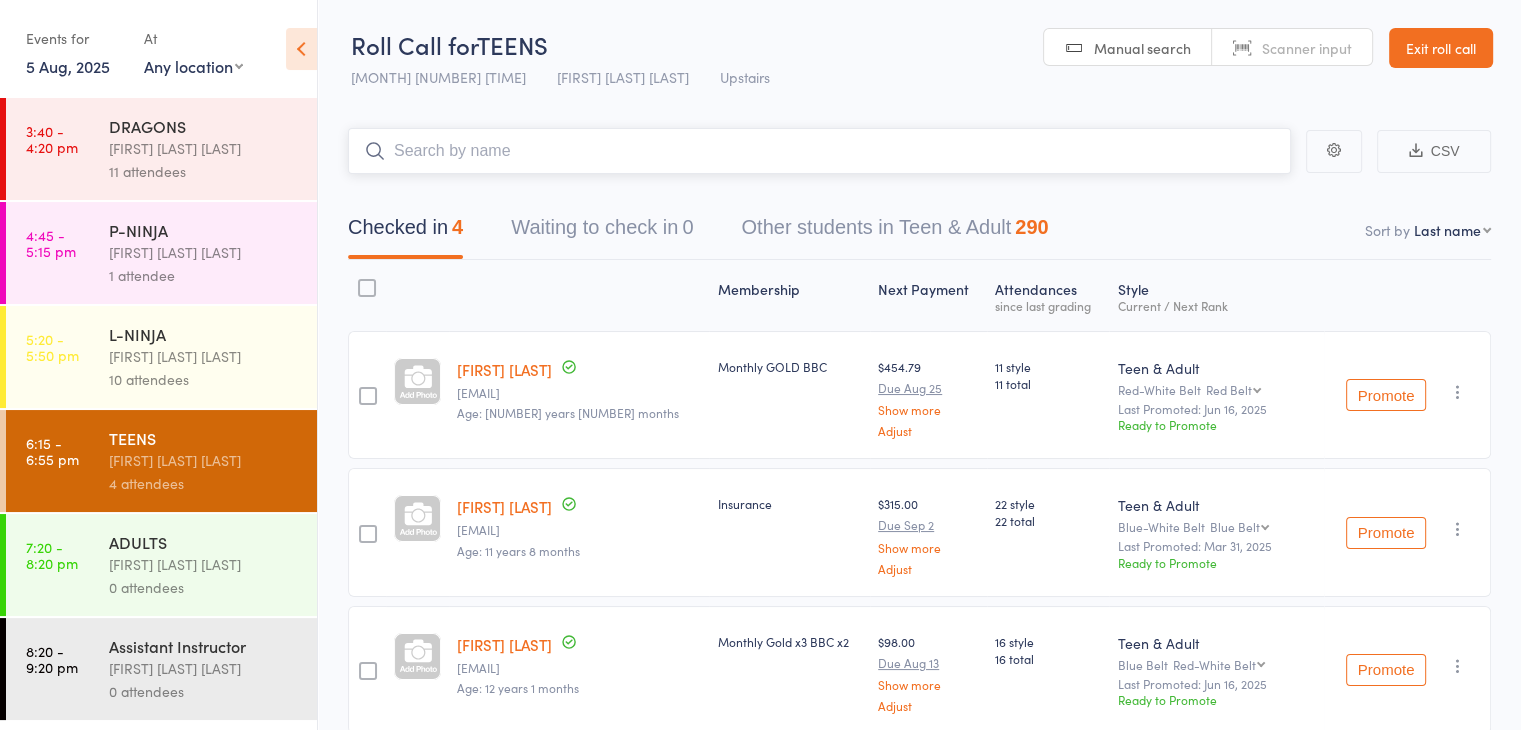 click at bounding box center [819, 151] 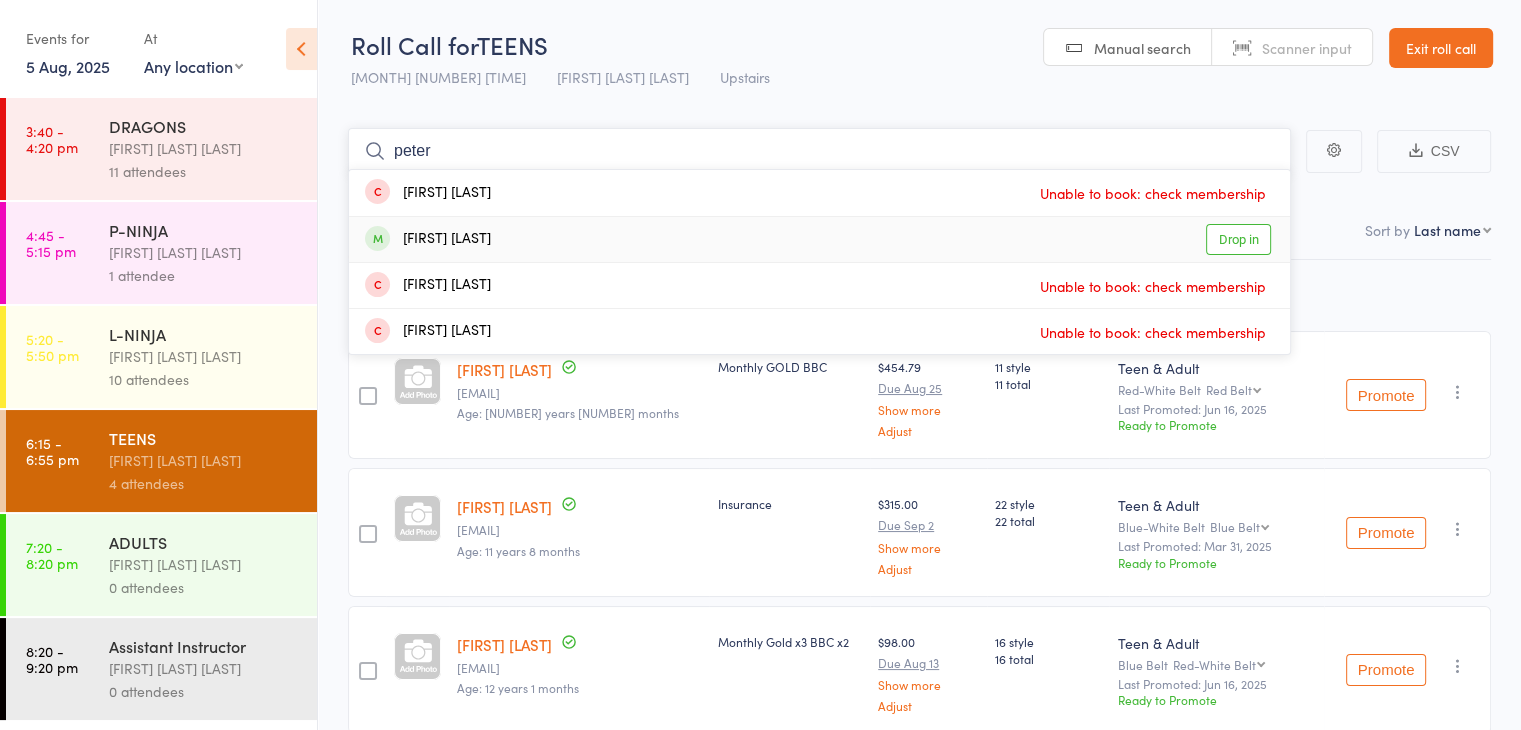 type on "peter" 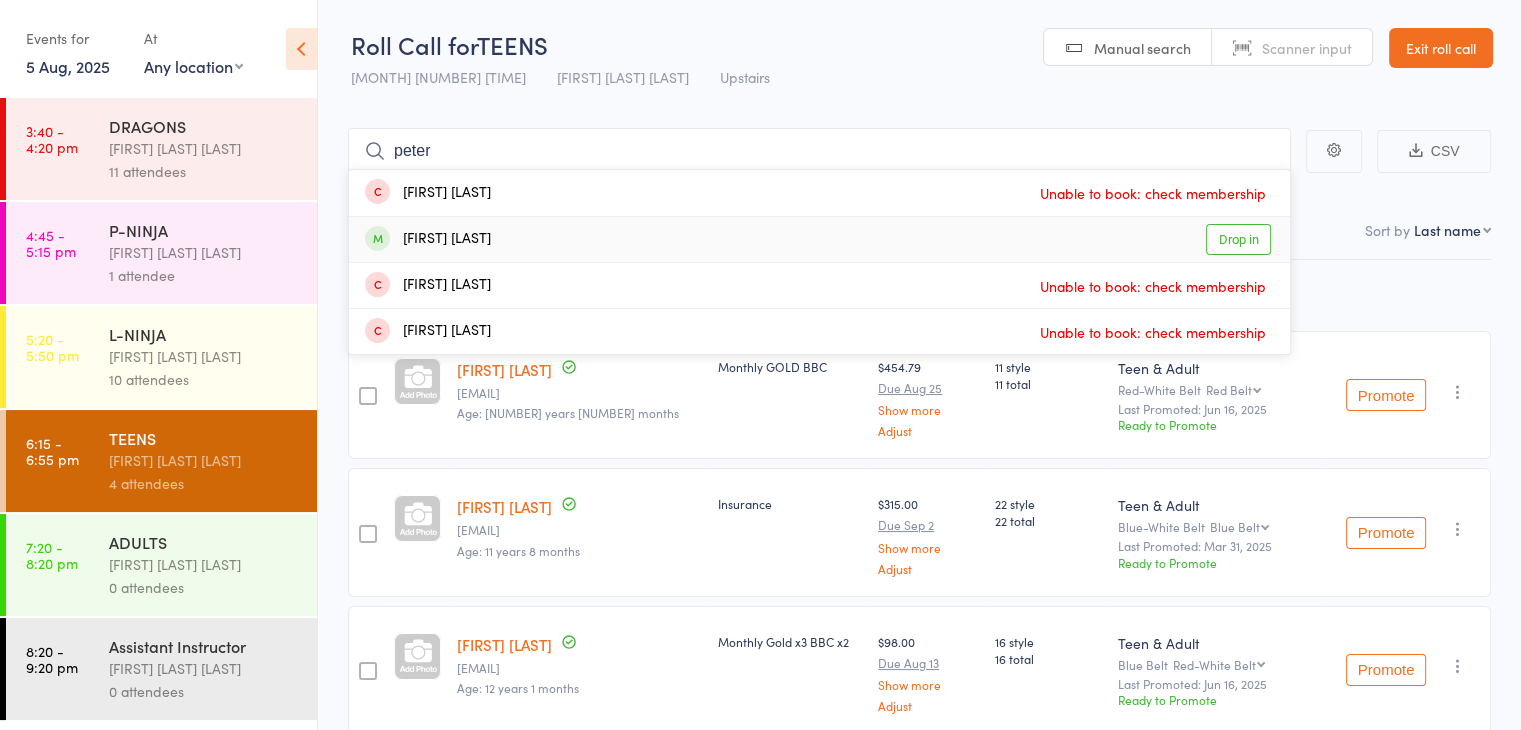 click on "[FIRST] [LAST] Drop in" at bounding box center (819, 239) 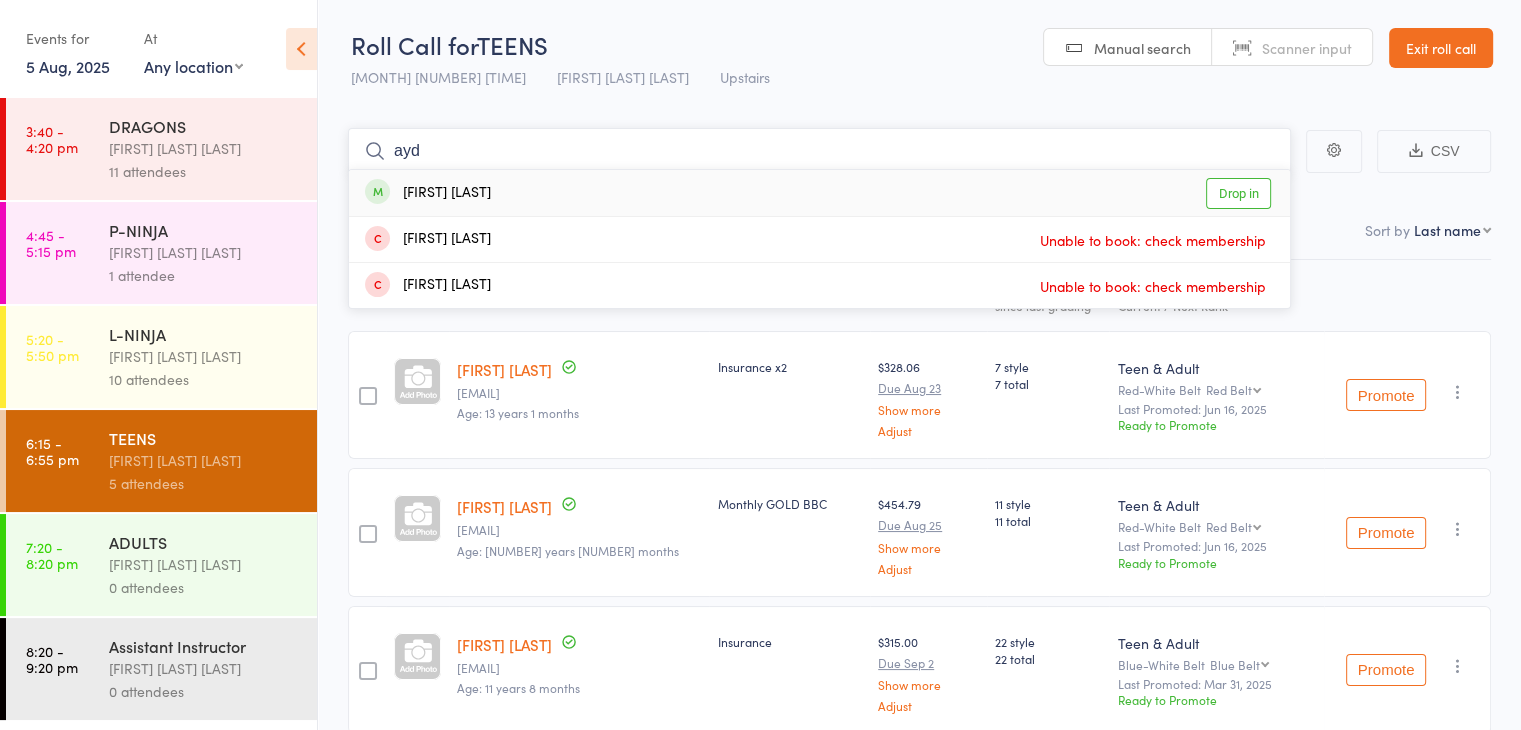 type on "ayd" 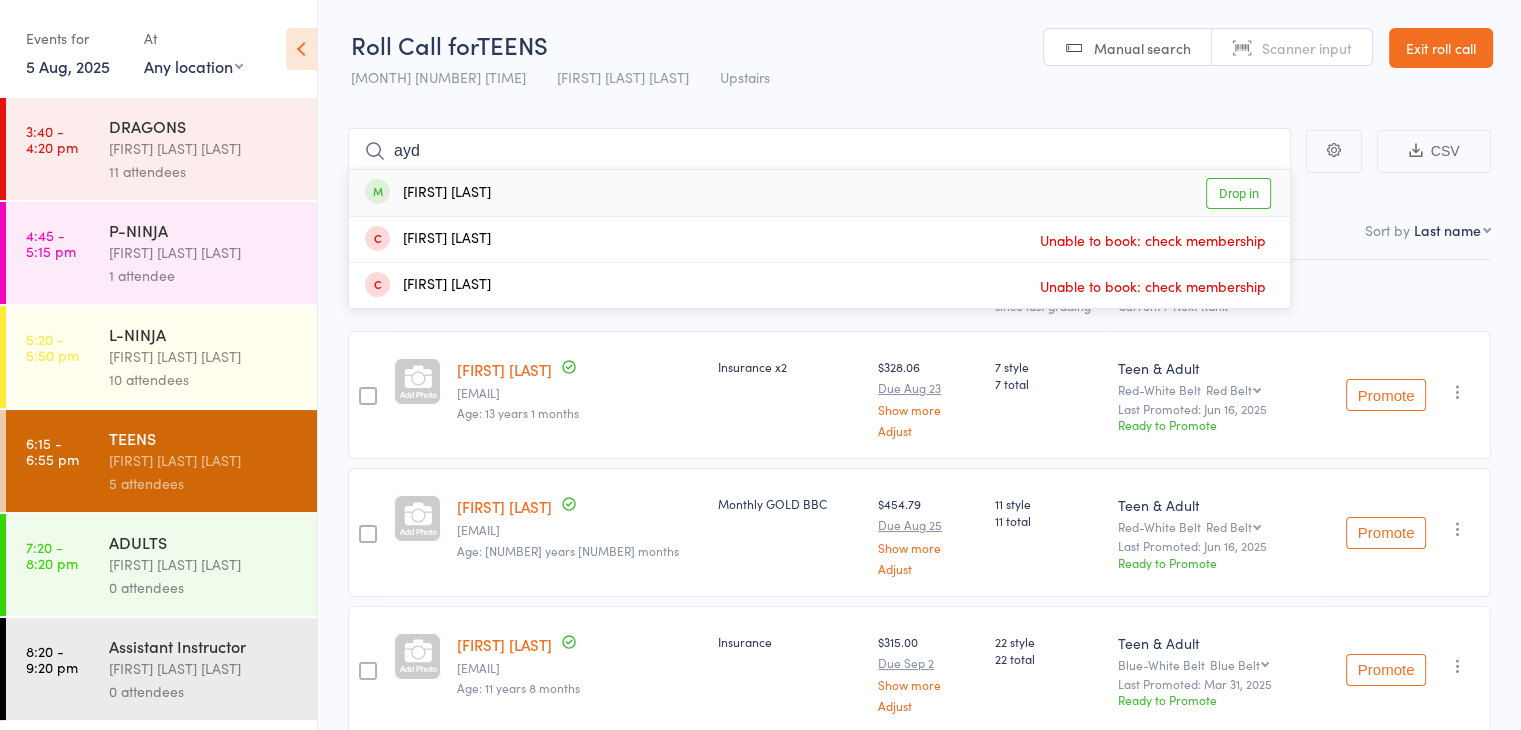 click on "[FIRST] [LAST] Drop in" at bounding box center (819, 193) 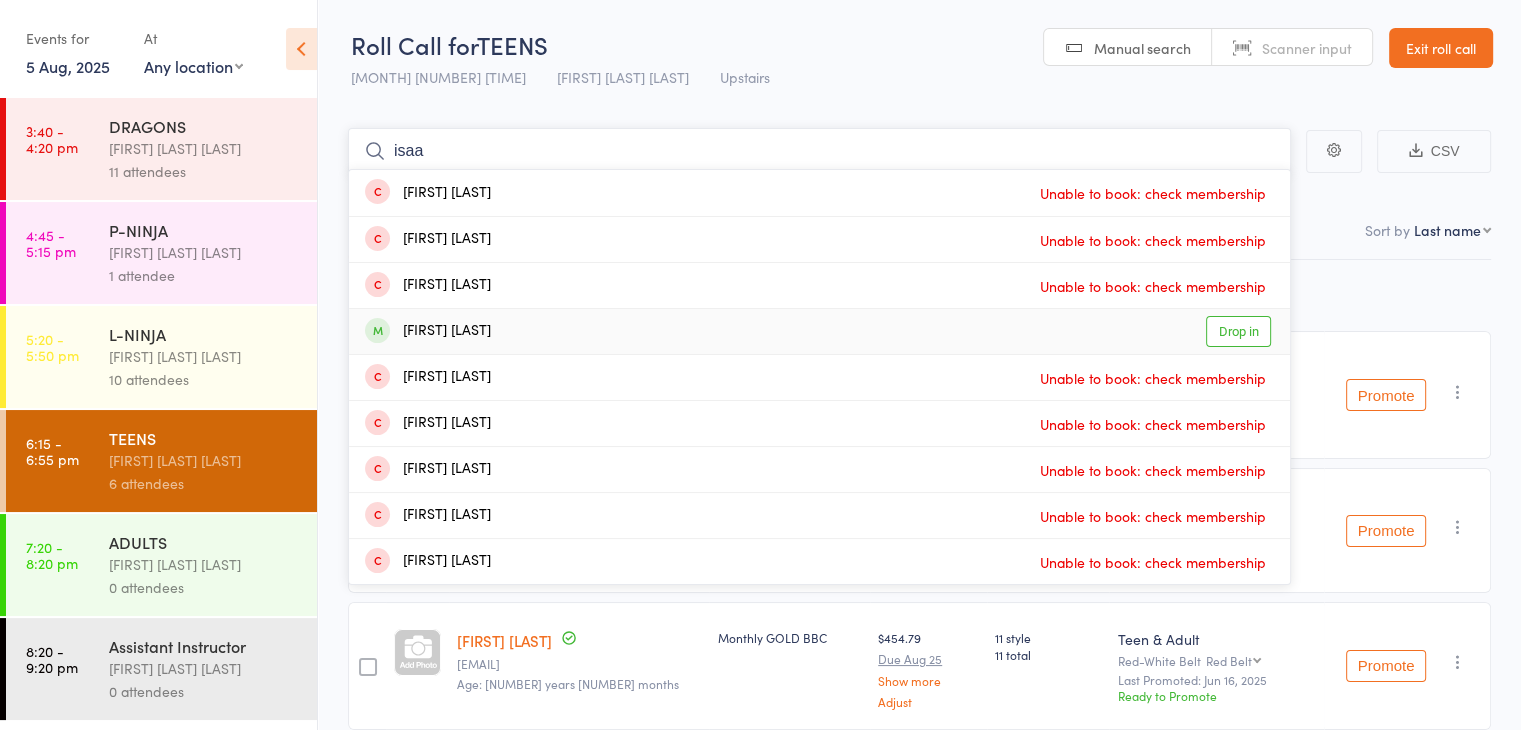 type on "isaa" 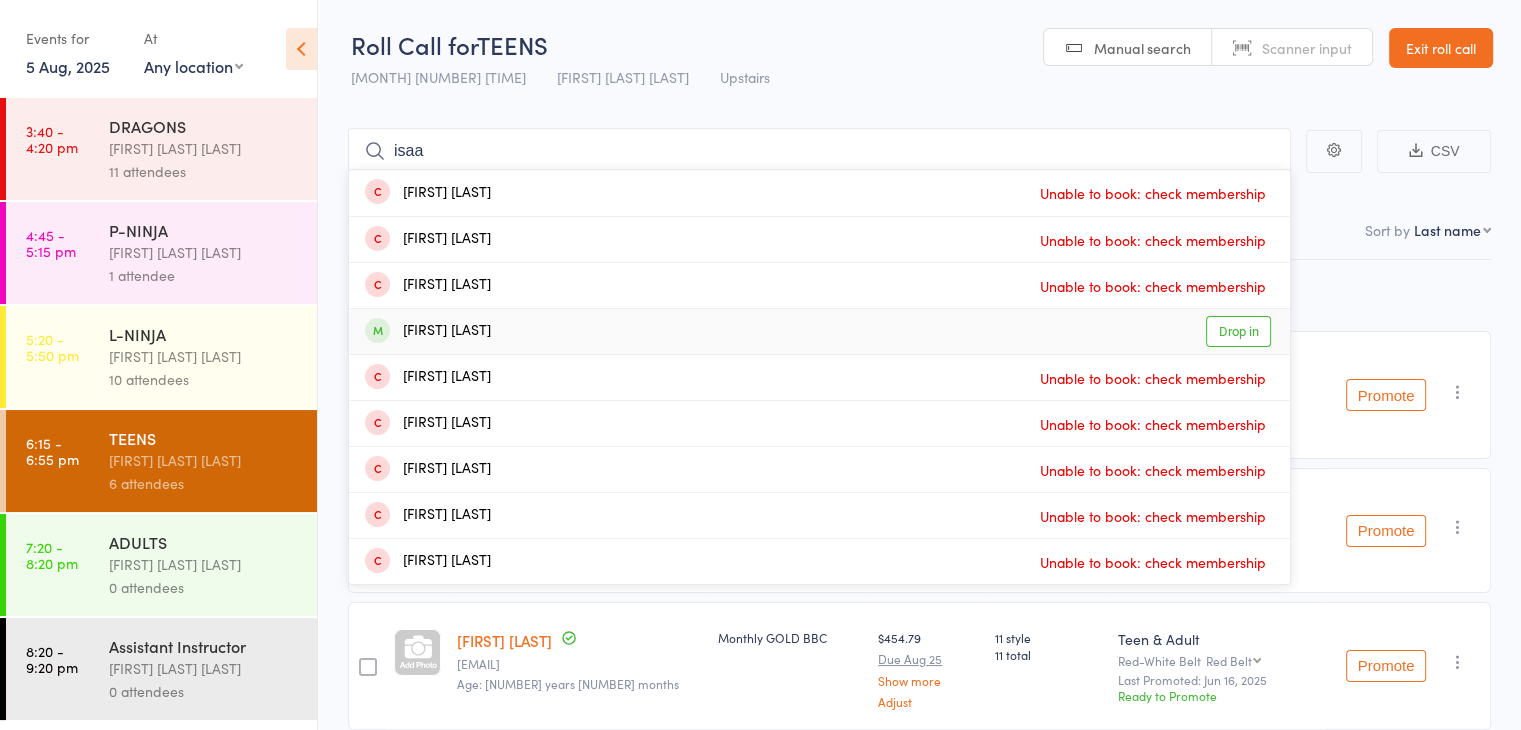 click on "[FIRST] [LAST] Drop in" at bounding box center [819, 331] 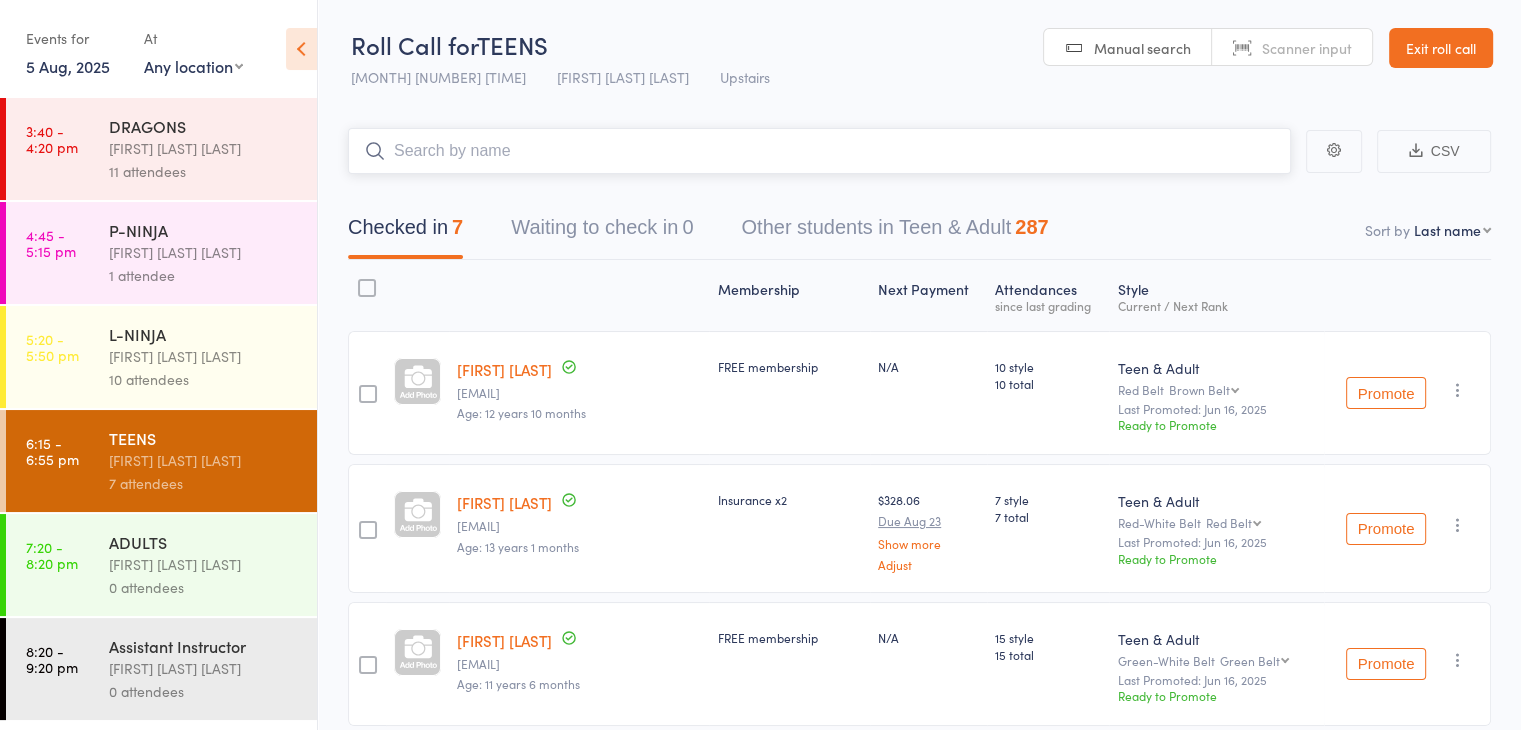click at bounding box center [819, 151] 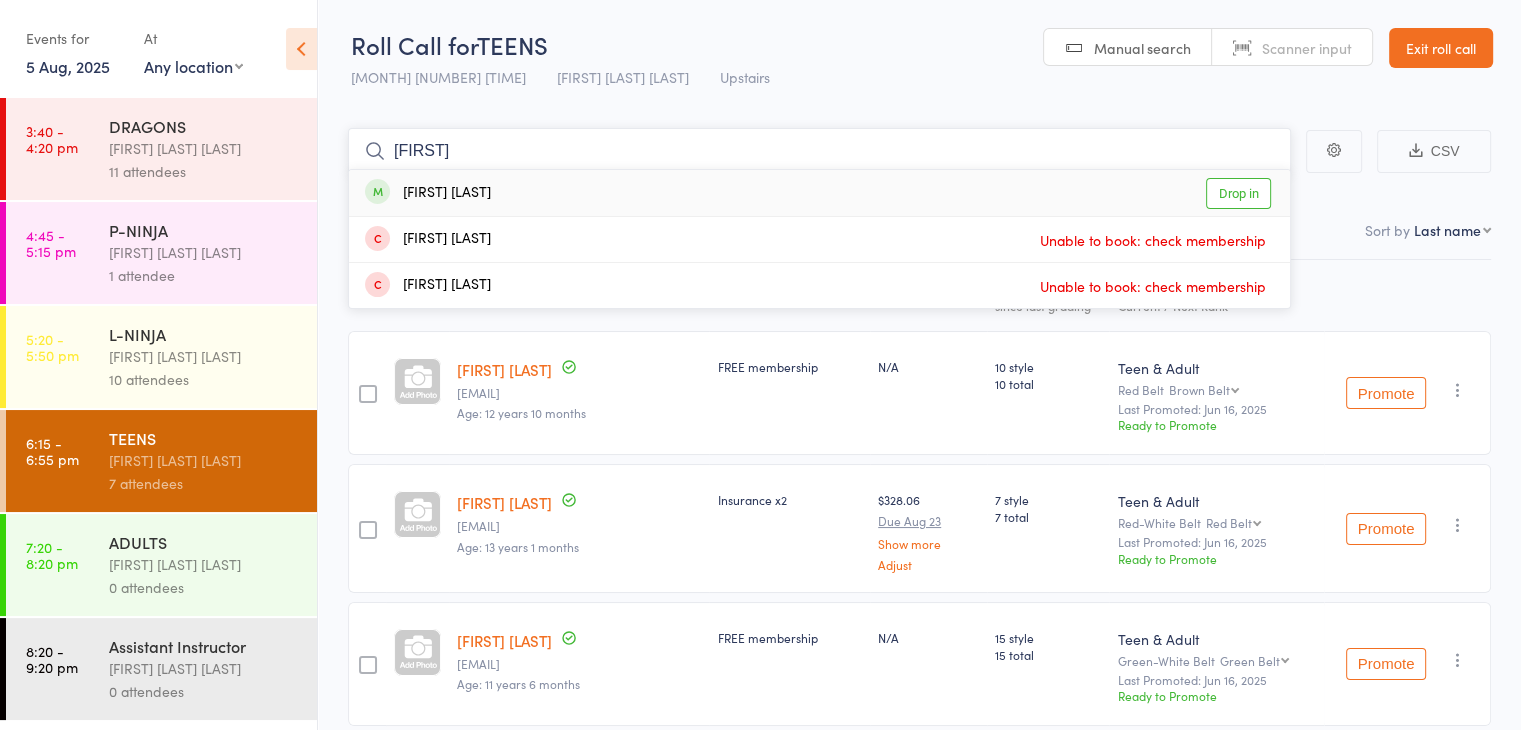 type on "[FIRST]" 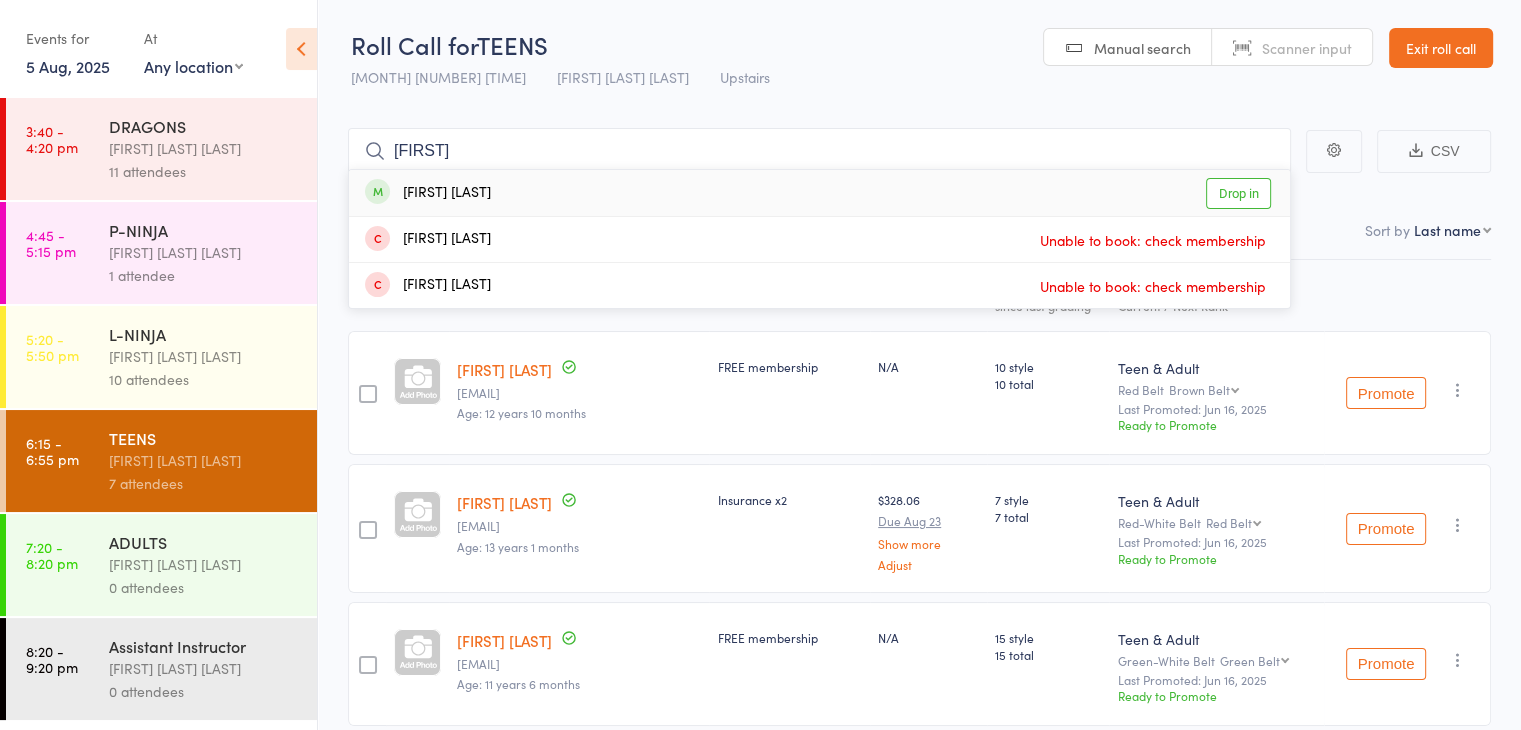 click on "[FIRST] [LAST]" at bounding box center [428, 193] 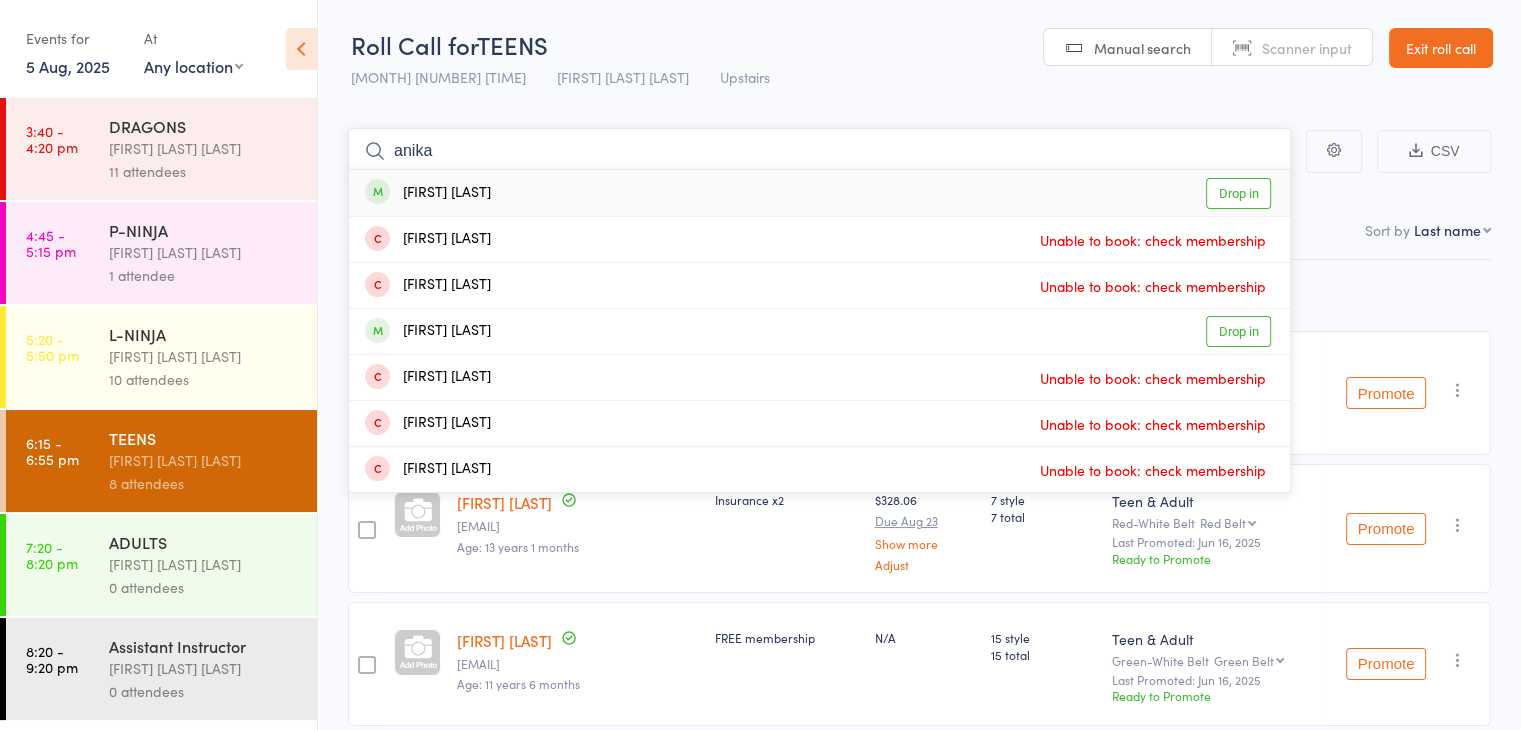 type on "anika" 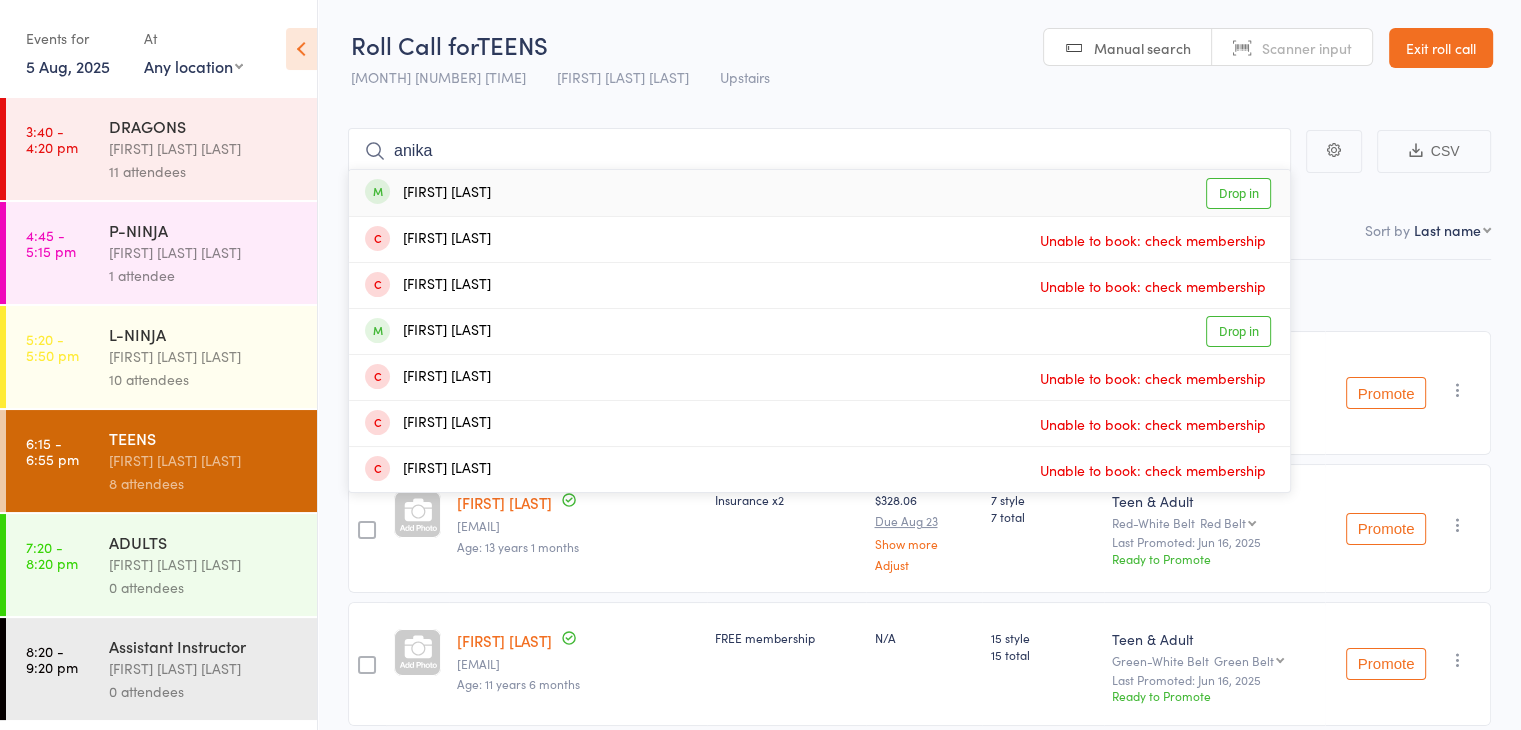 click on "[FIRST] [LAST] Drop in" at bounding box center [819, 193] 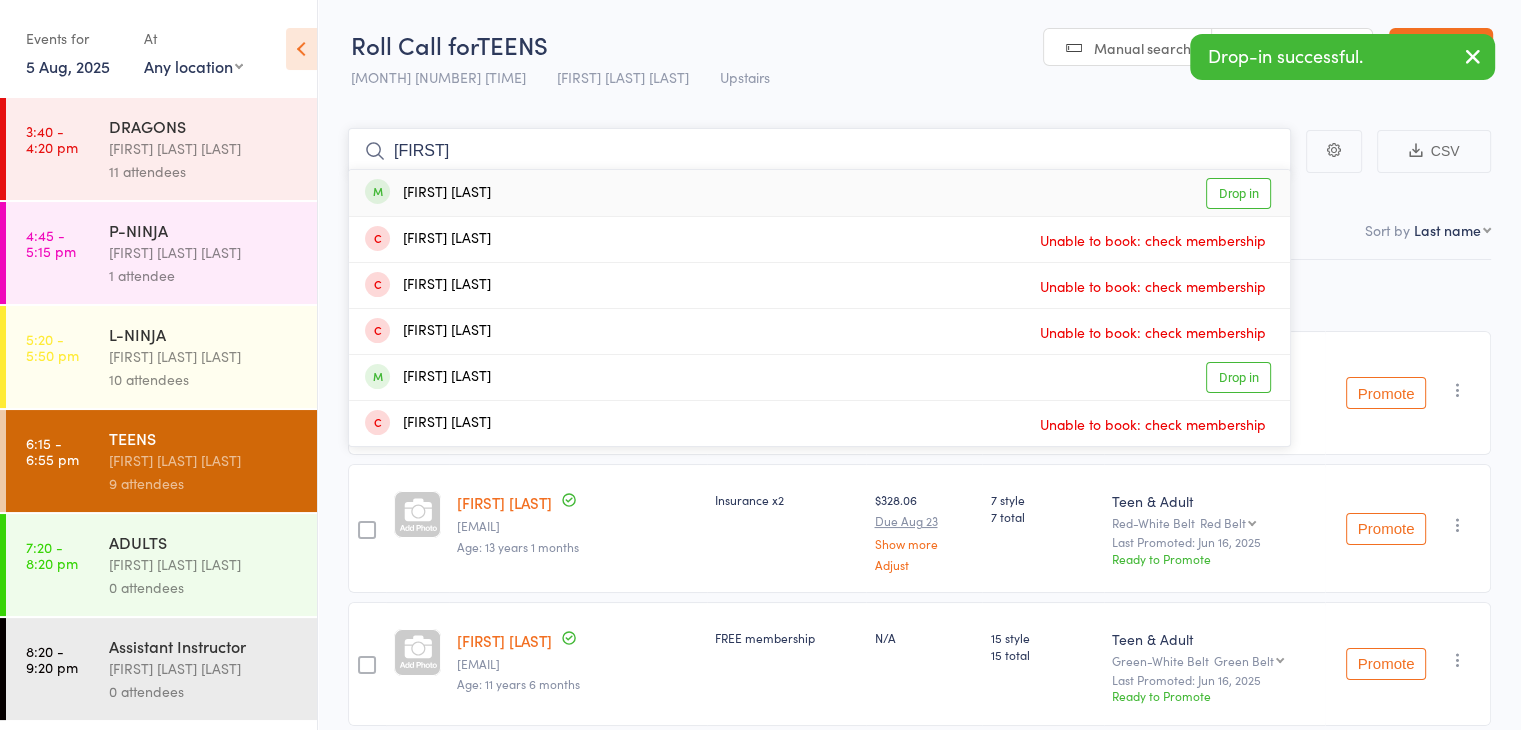 type on "[FIRST]" 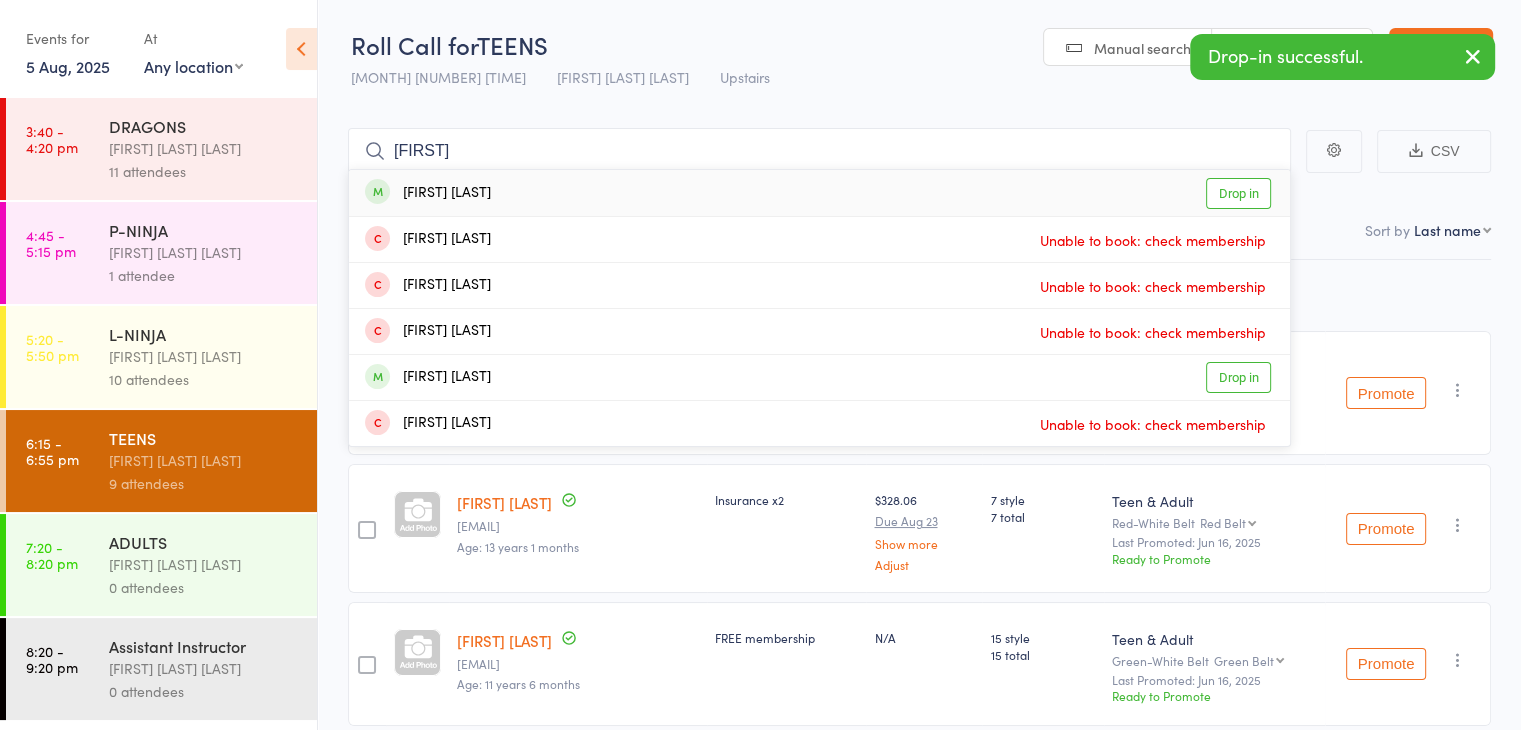 click on "[FIRST] [LAST] Drop in" at bounding box center (819, 193) 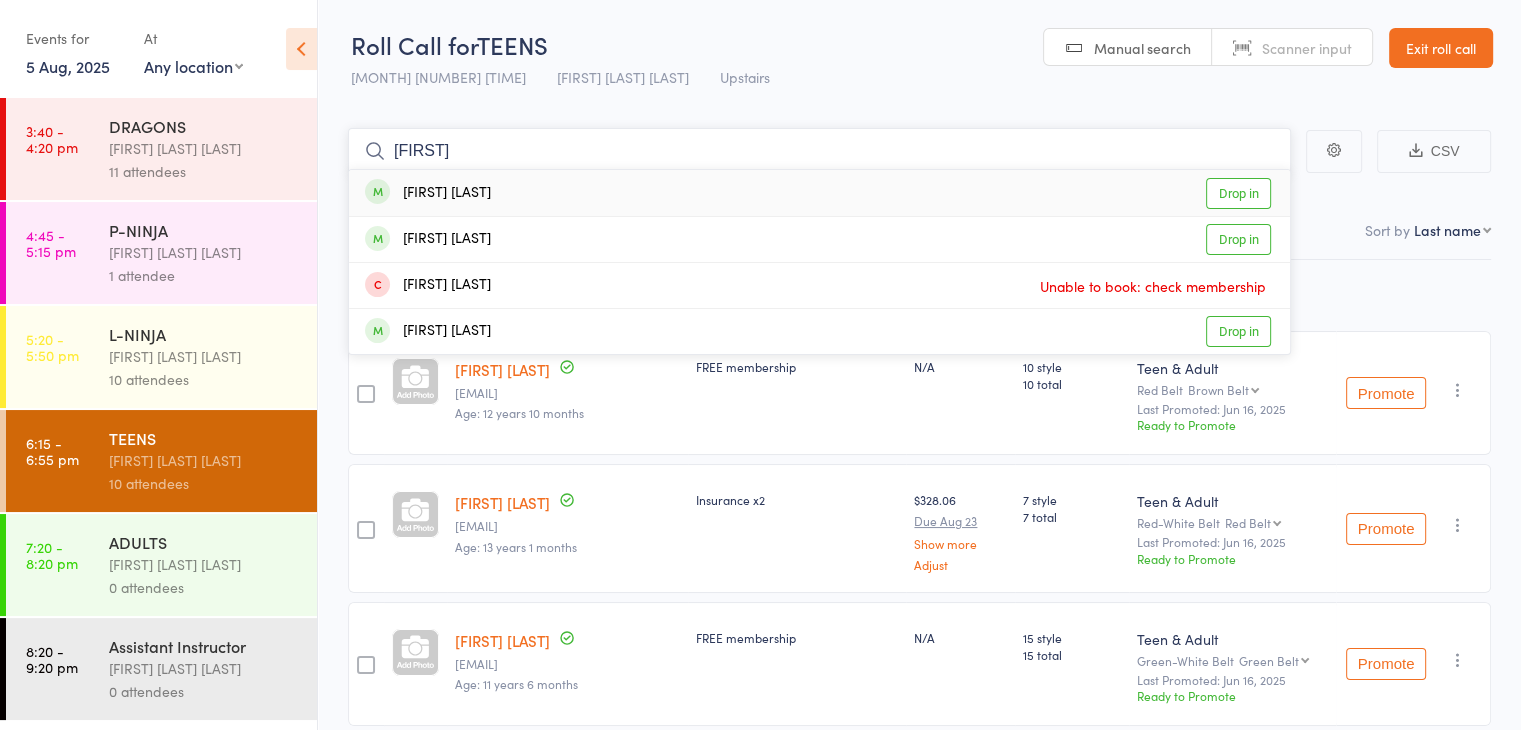 type on "[FIRST]" 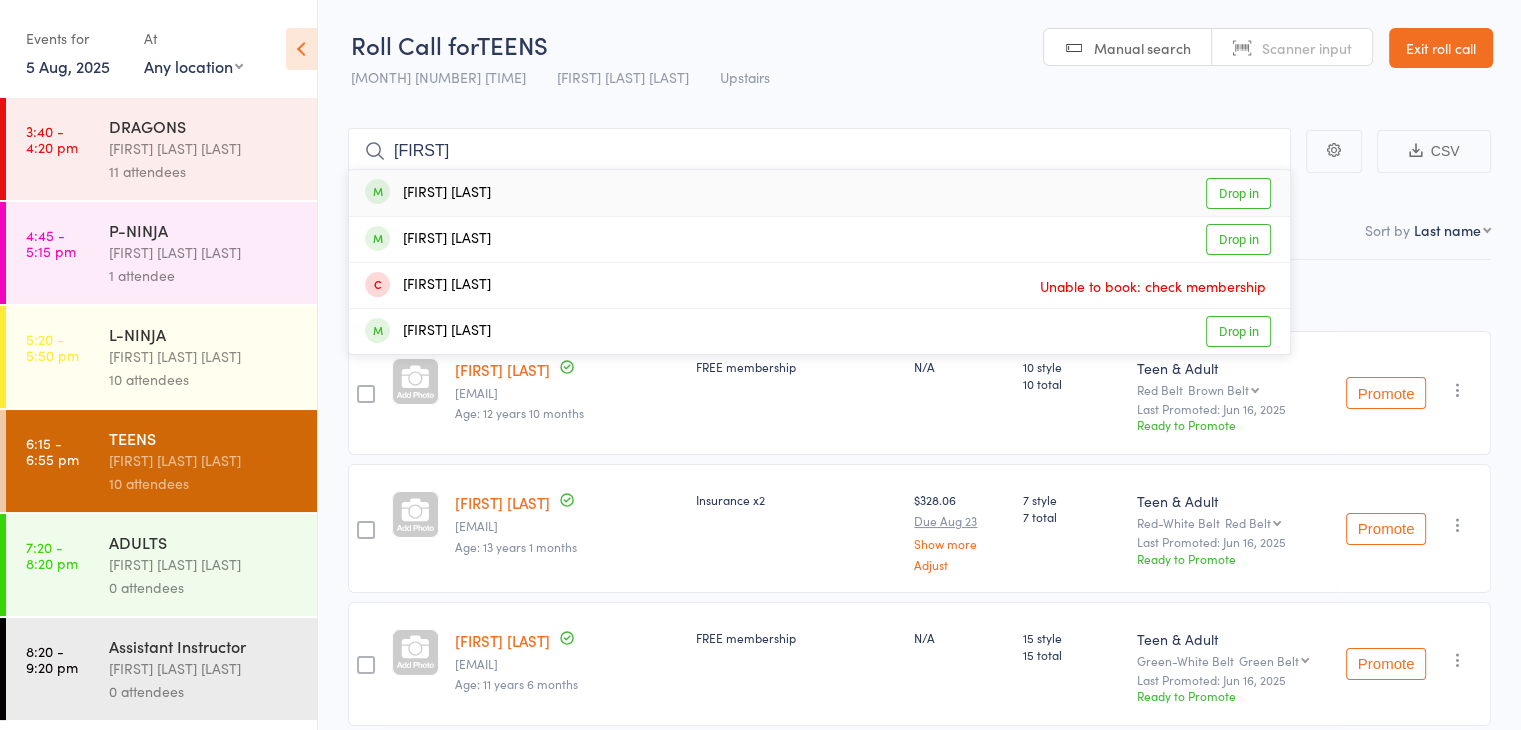 click on "[FIRST] [LAST] Drop in" at bounding box center (819, 193) 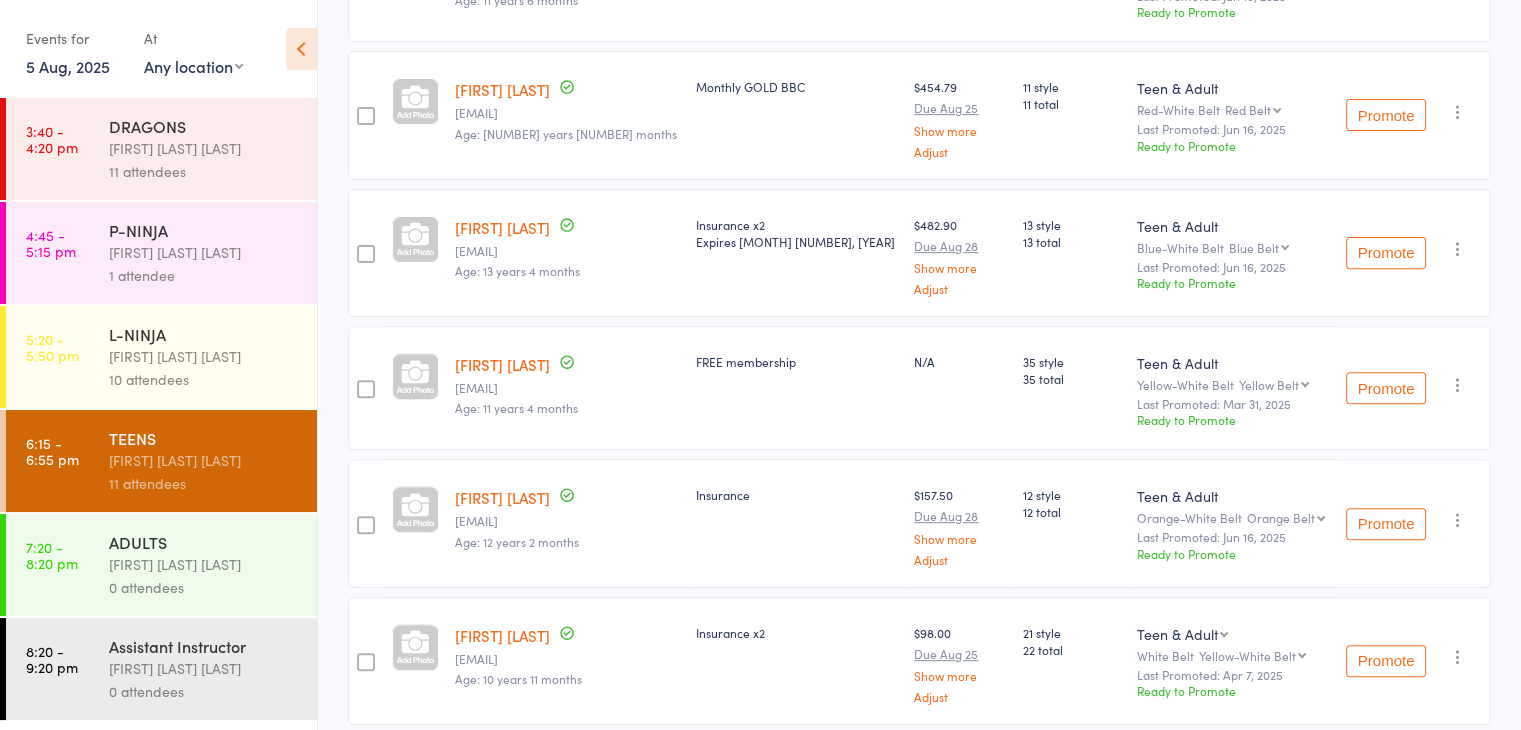 scroll, scrollTop: 141, scrollLeft: 0, axis: vertical 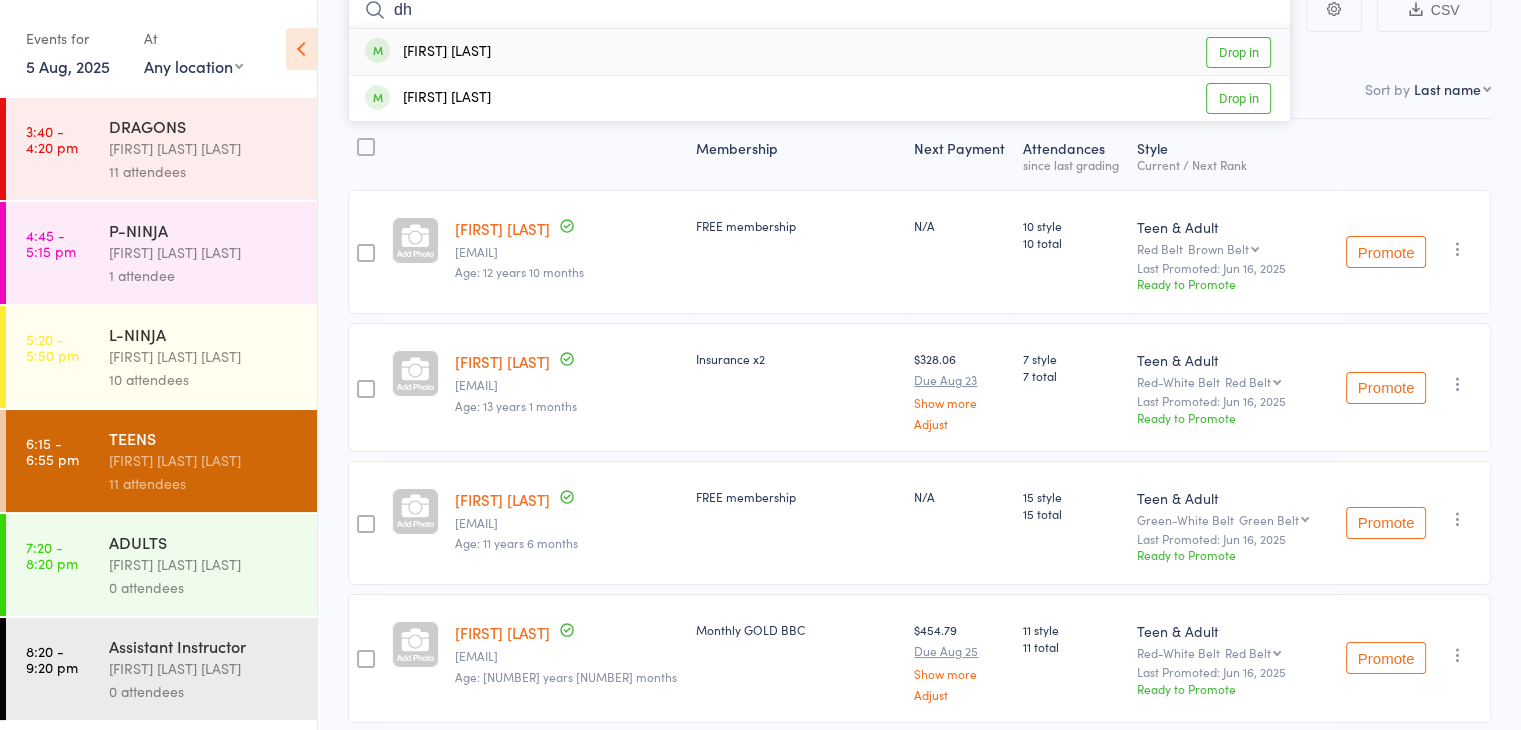 type on "d" 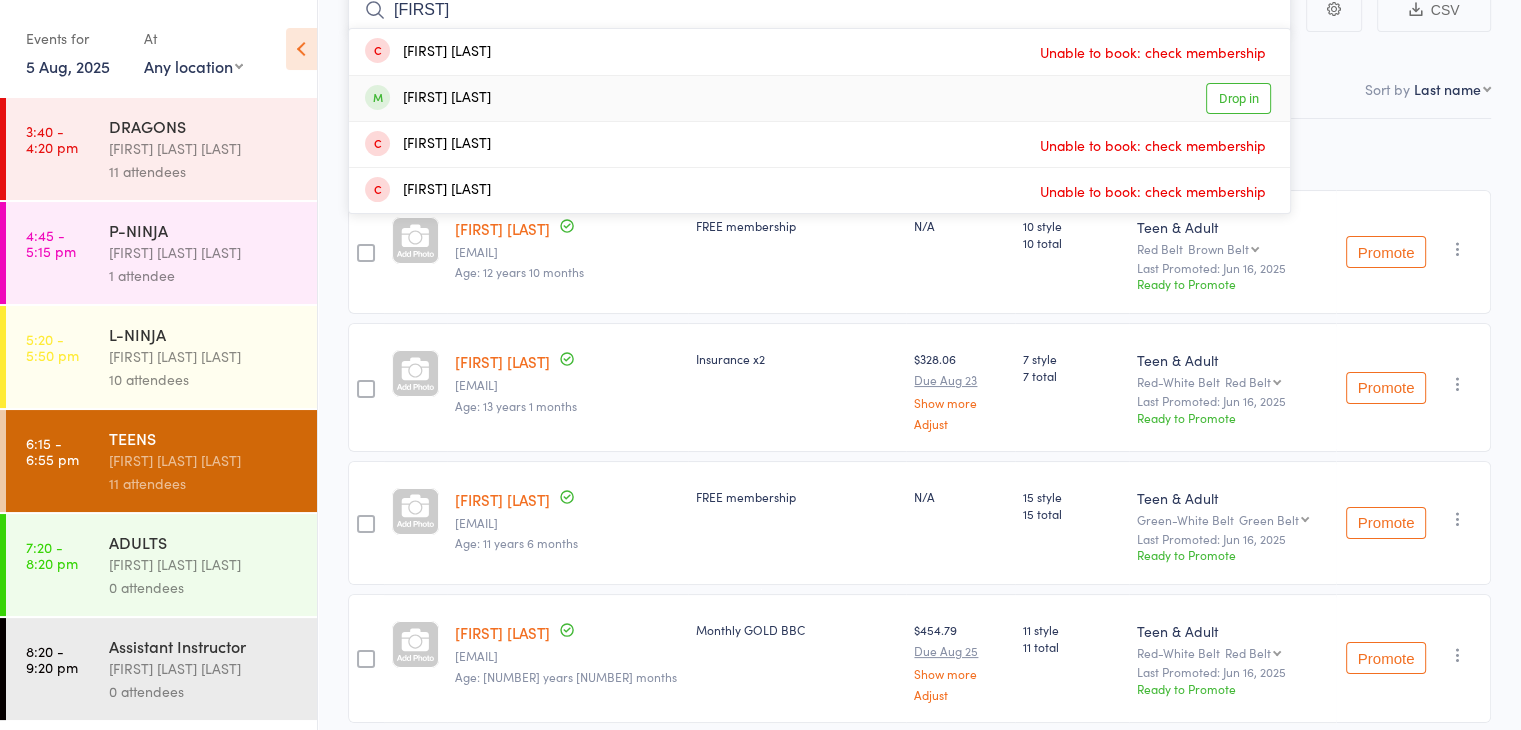 type on "[FIRST]" 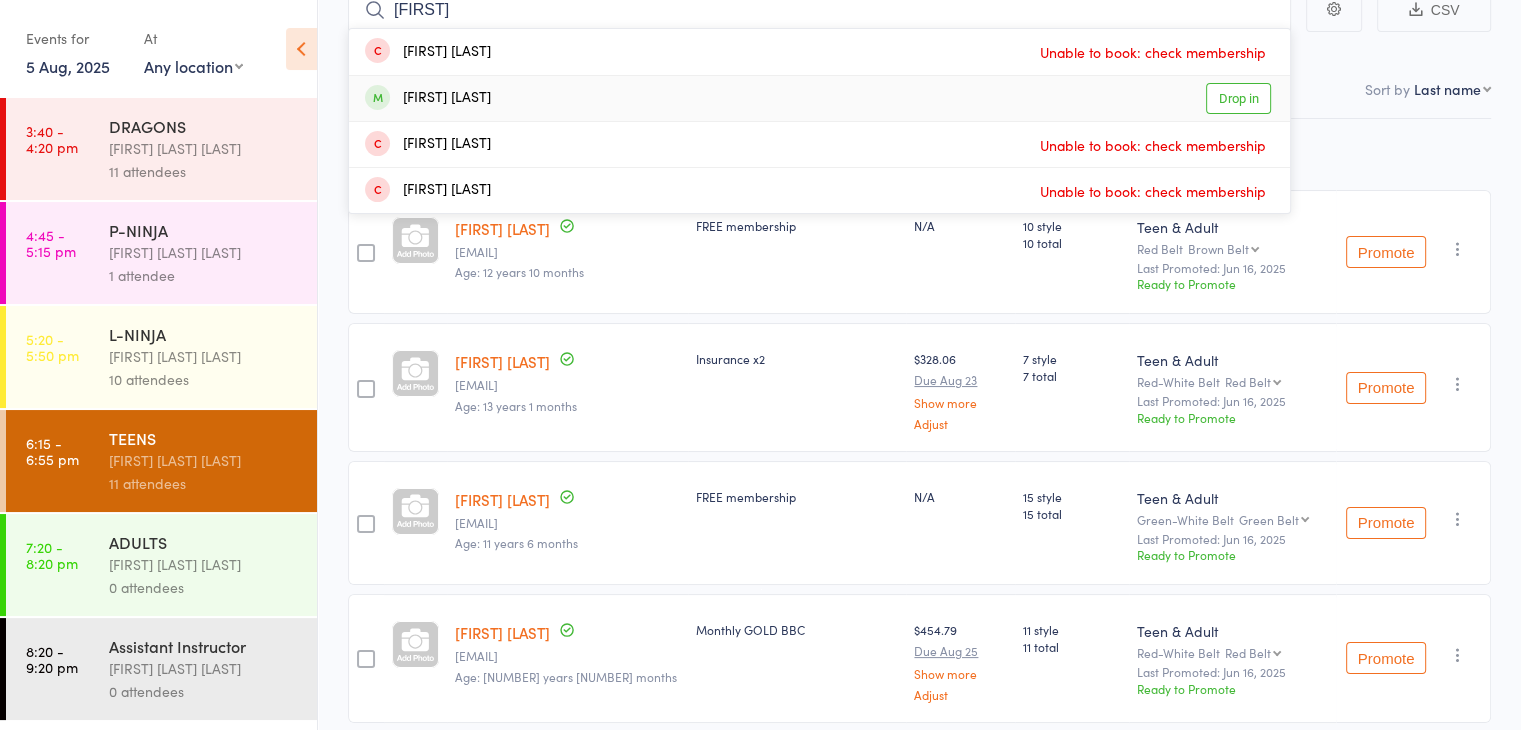 click on "[FIRST] [LAST] Drop in" at bounding box center [819, 98] 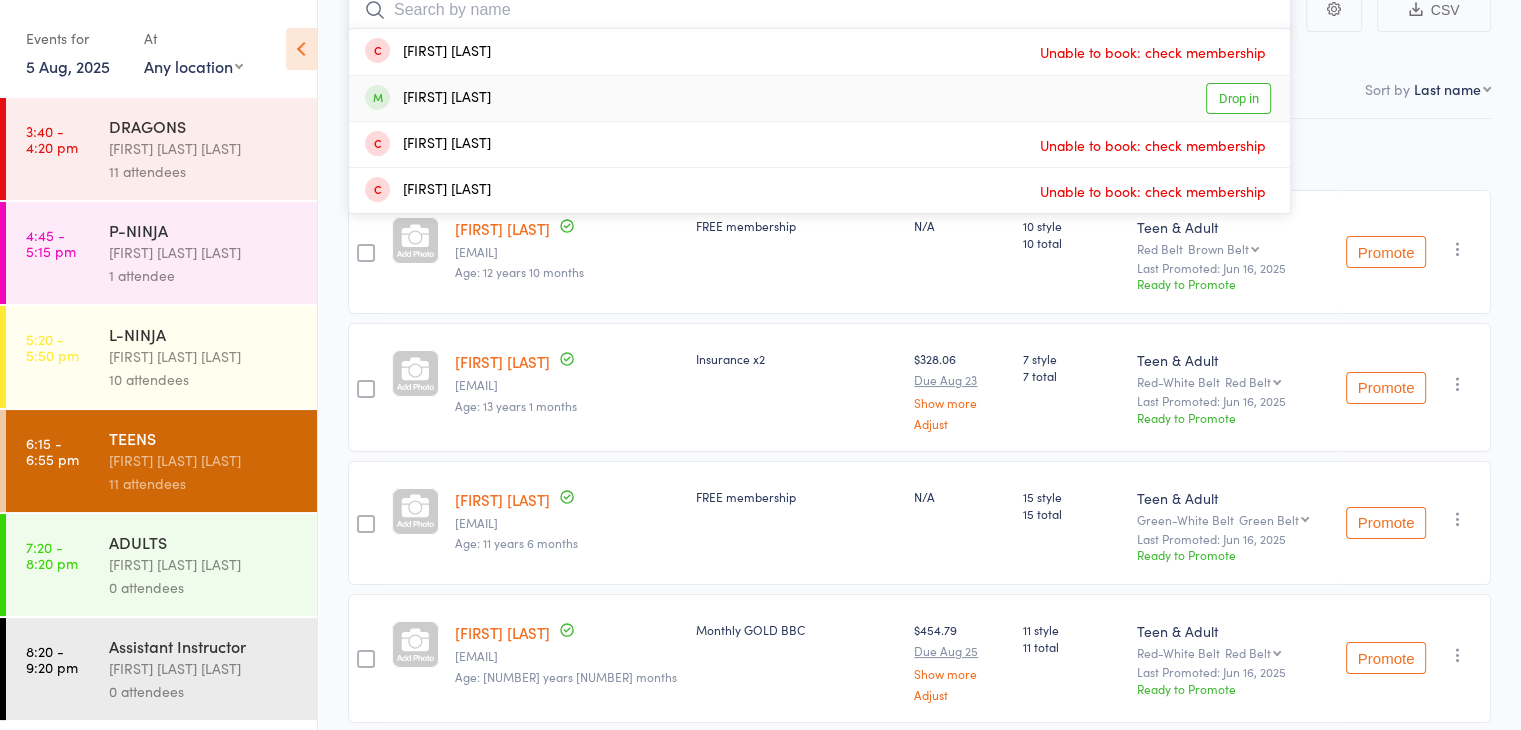 scroll, scrollTop: 128, scrollLeft: 0, axis: vertical 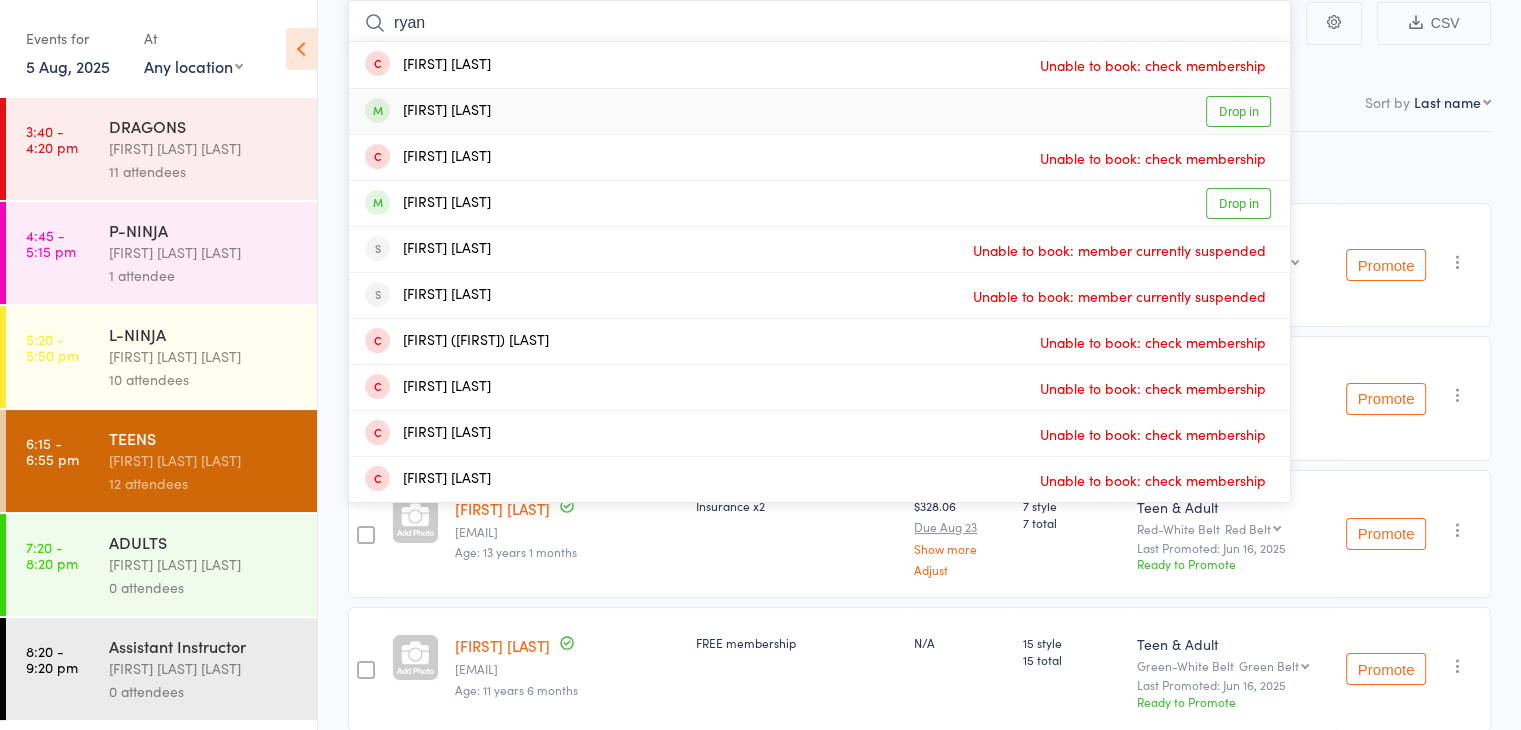 type on "ryan" 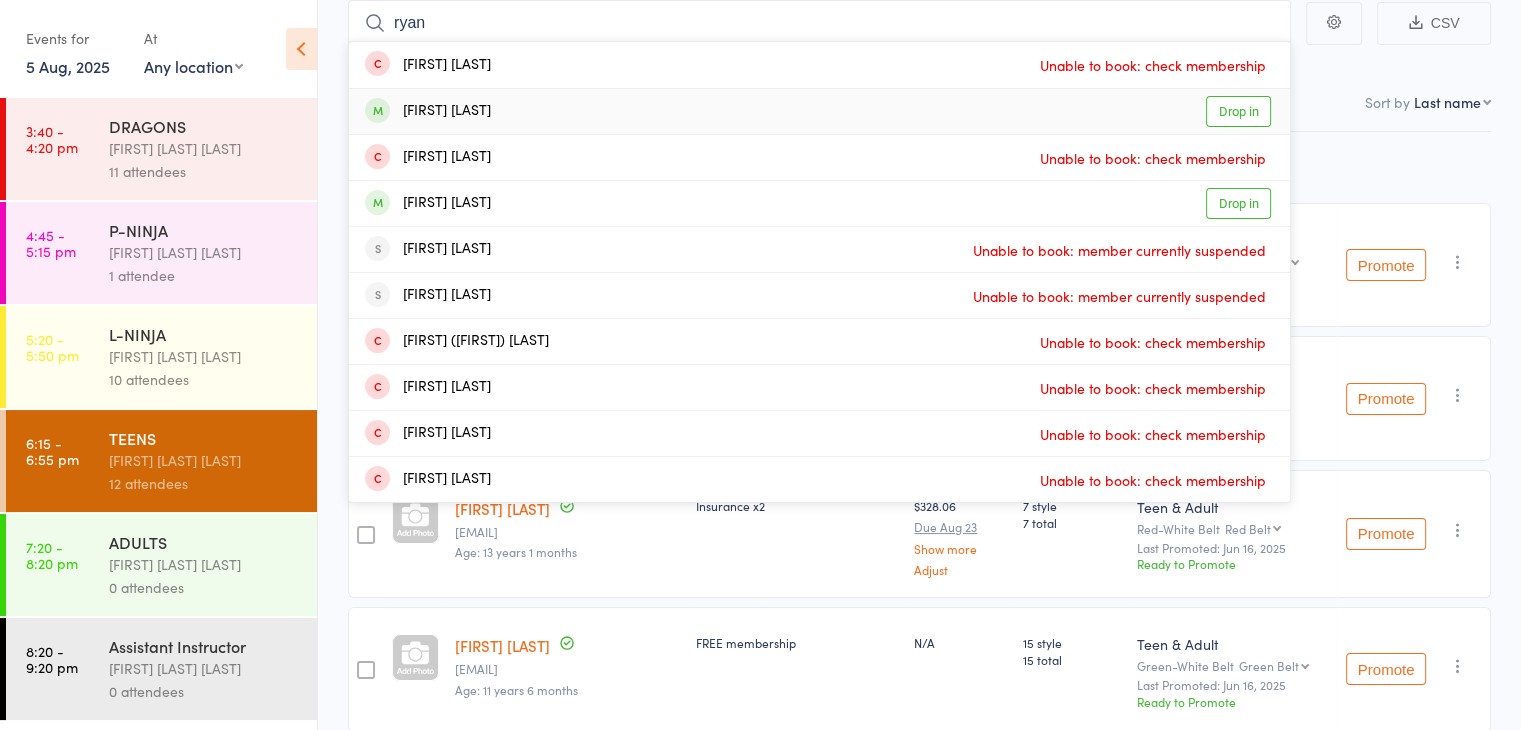 click on "[FIRST] [LAST] Drop in" at bounding box center (819, 111) 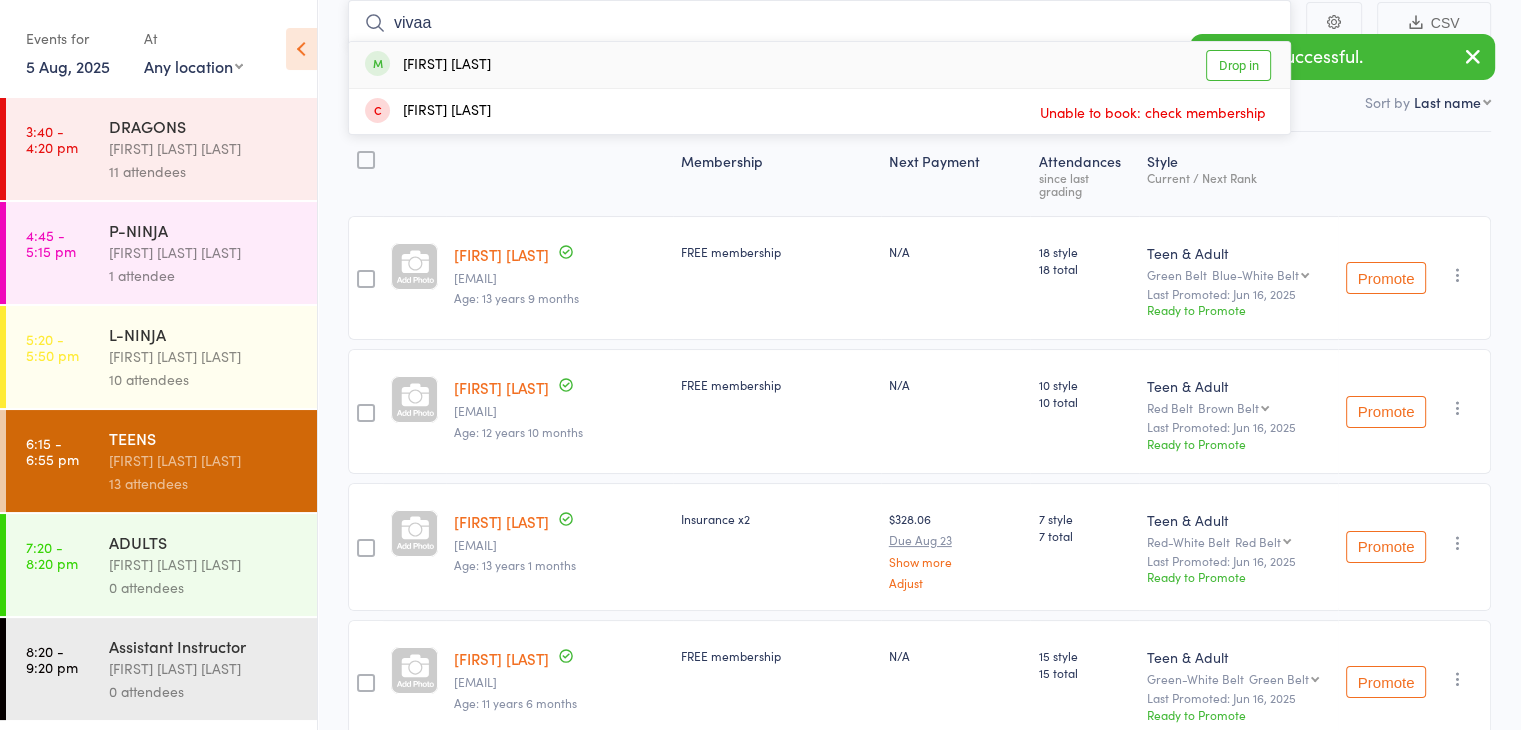 type on "vivaa" 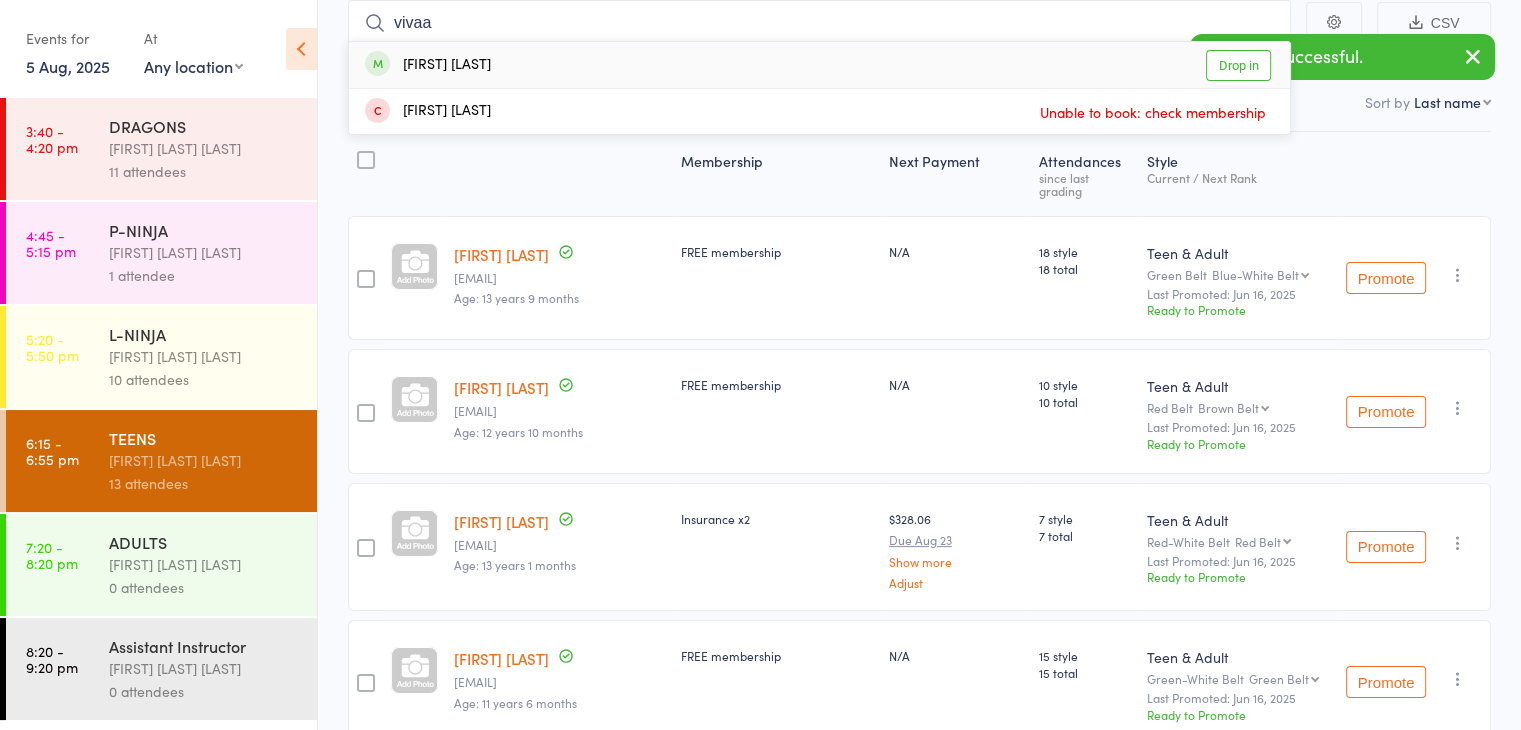 click on "[FIRST] [LAST] Drop in" at bounding box center (819, 65) 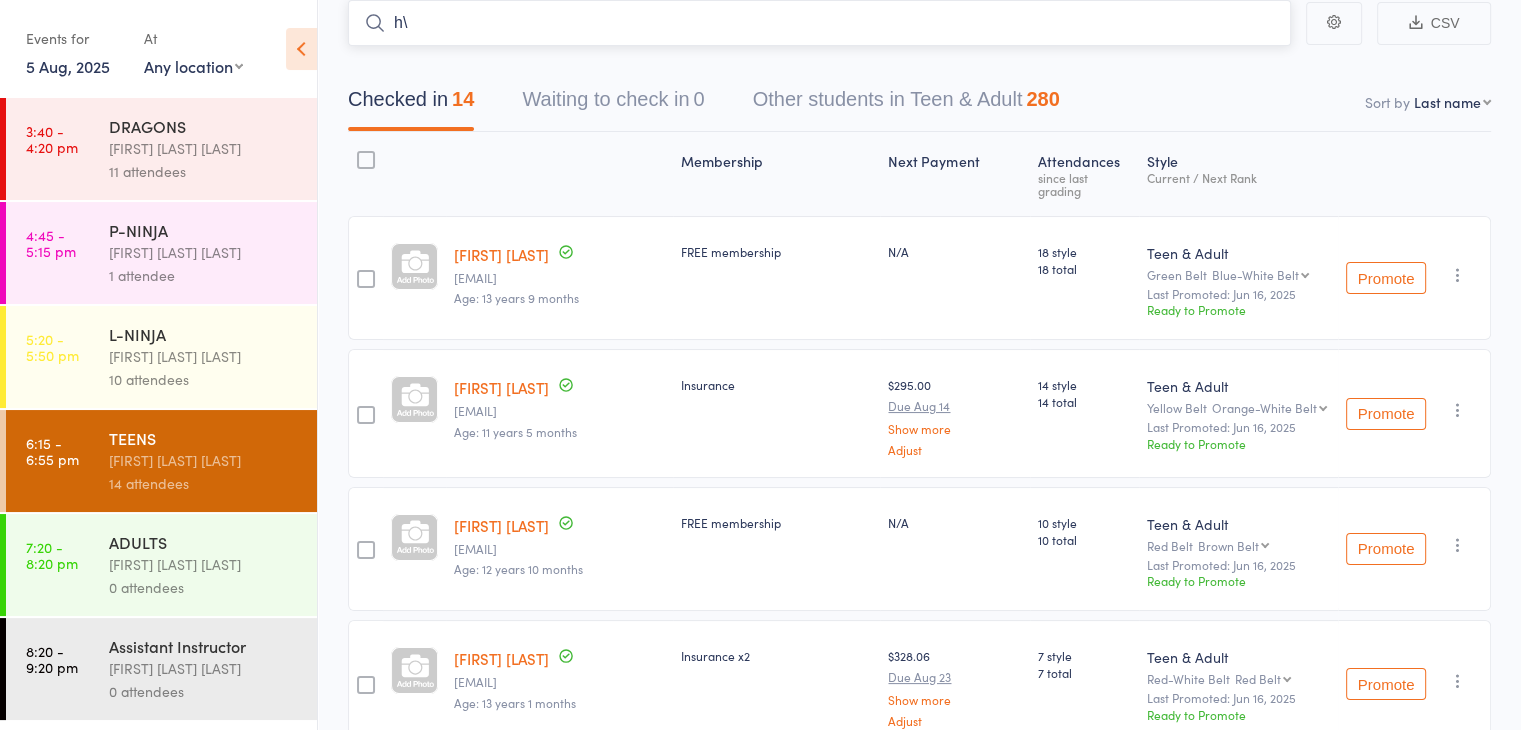 type on "h" 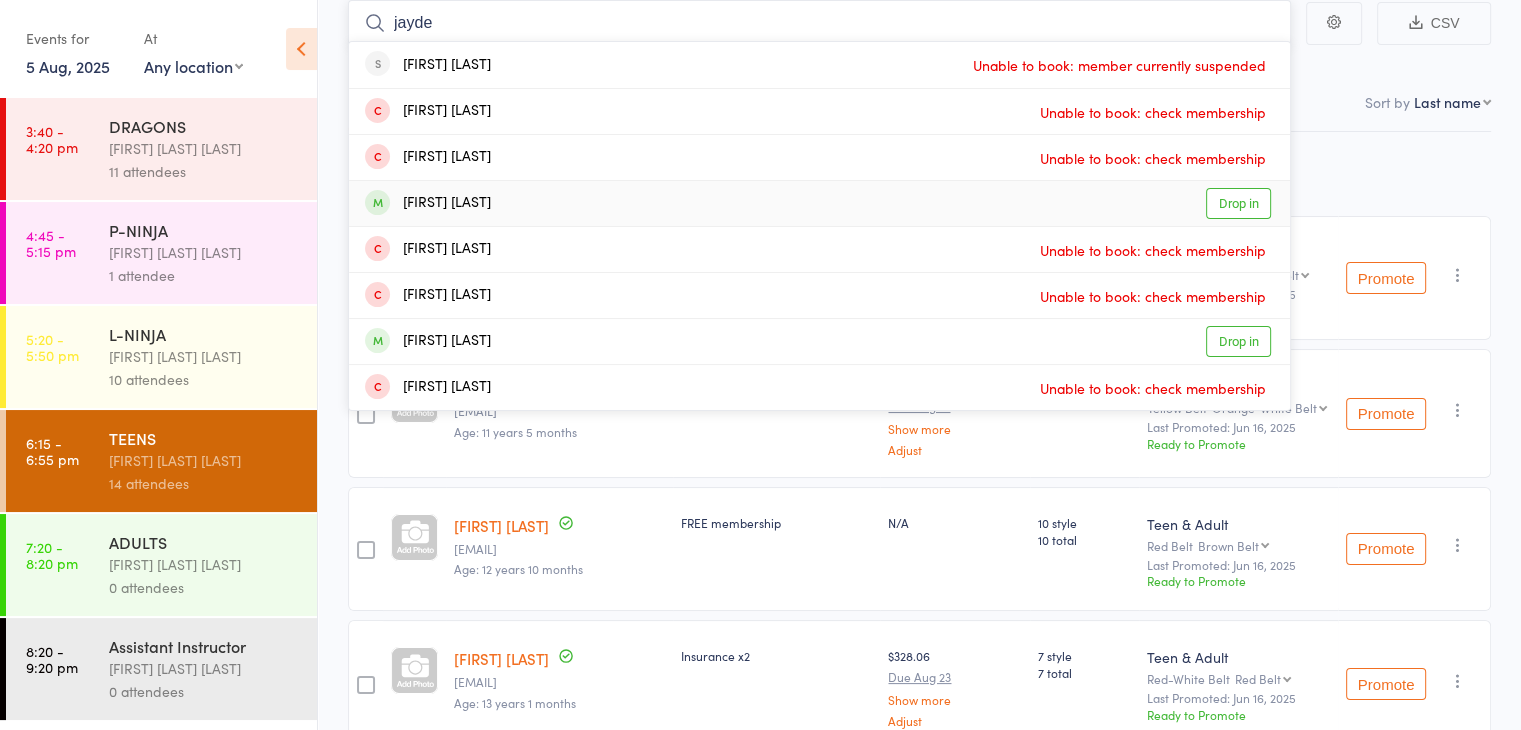 type on "jayde" 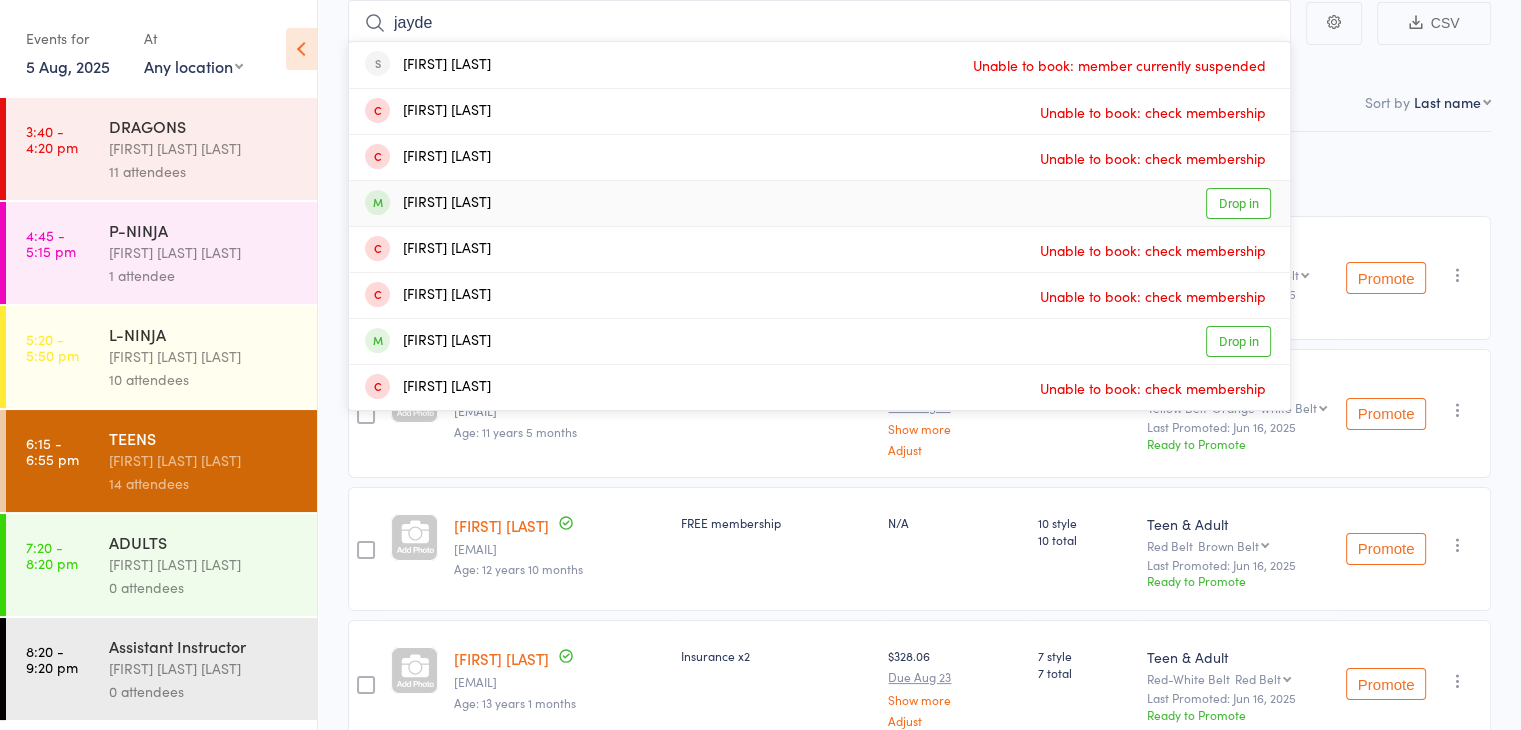 click on "[FIRST] [LAST] Drop in" at bounding box center [819, 203] 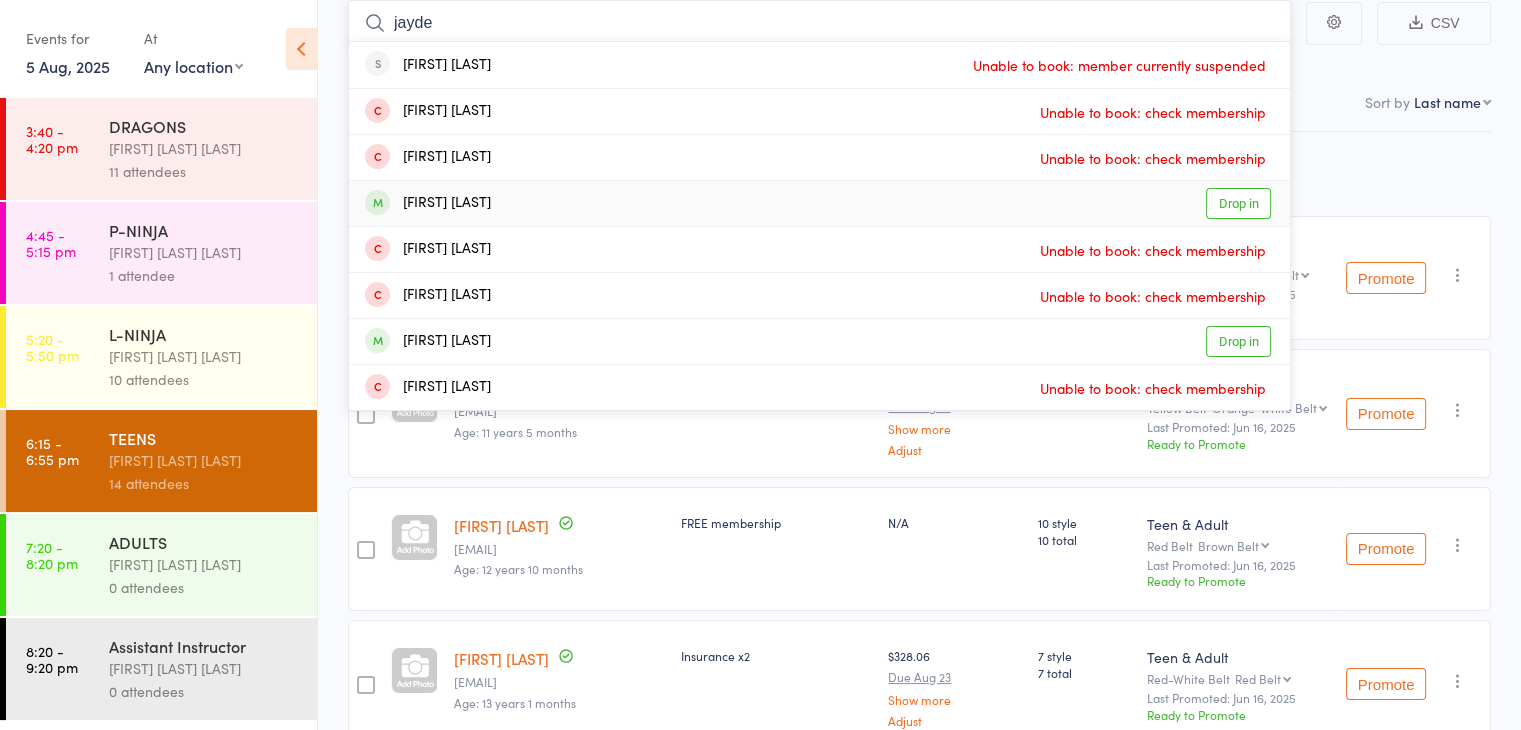 type 